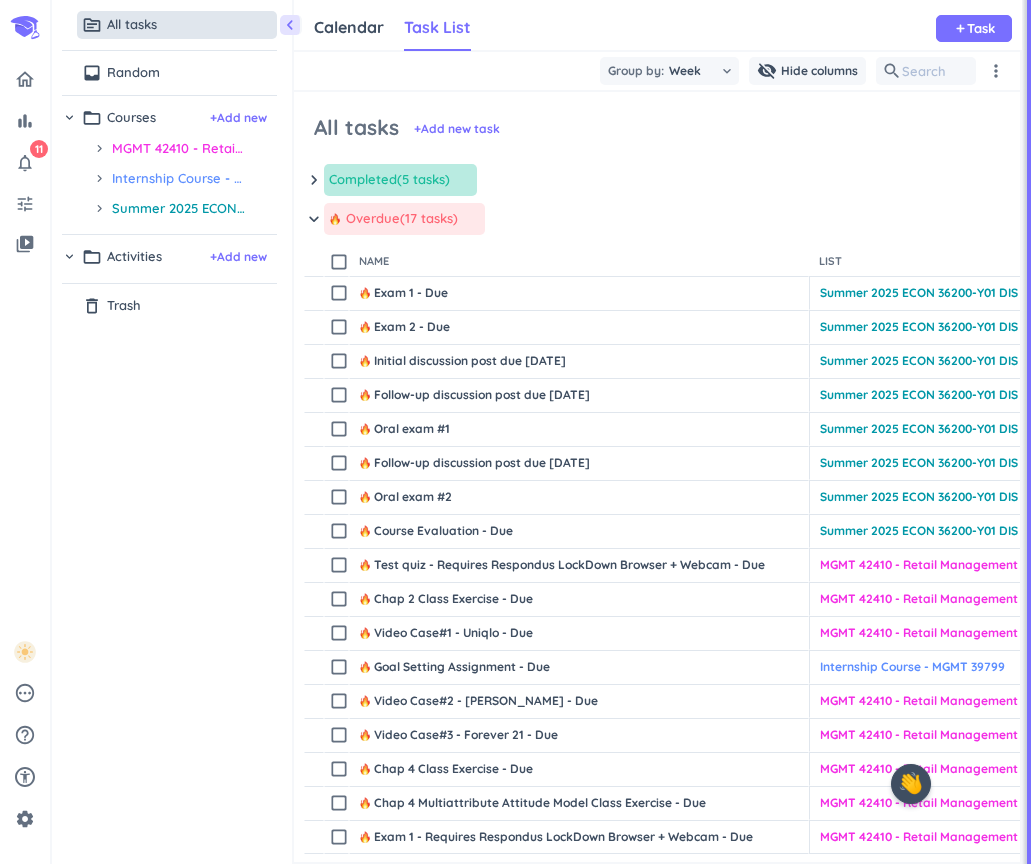scroll, scrollTop: 0, scrollLeft: 0, axis: both 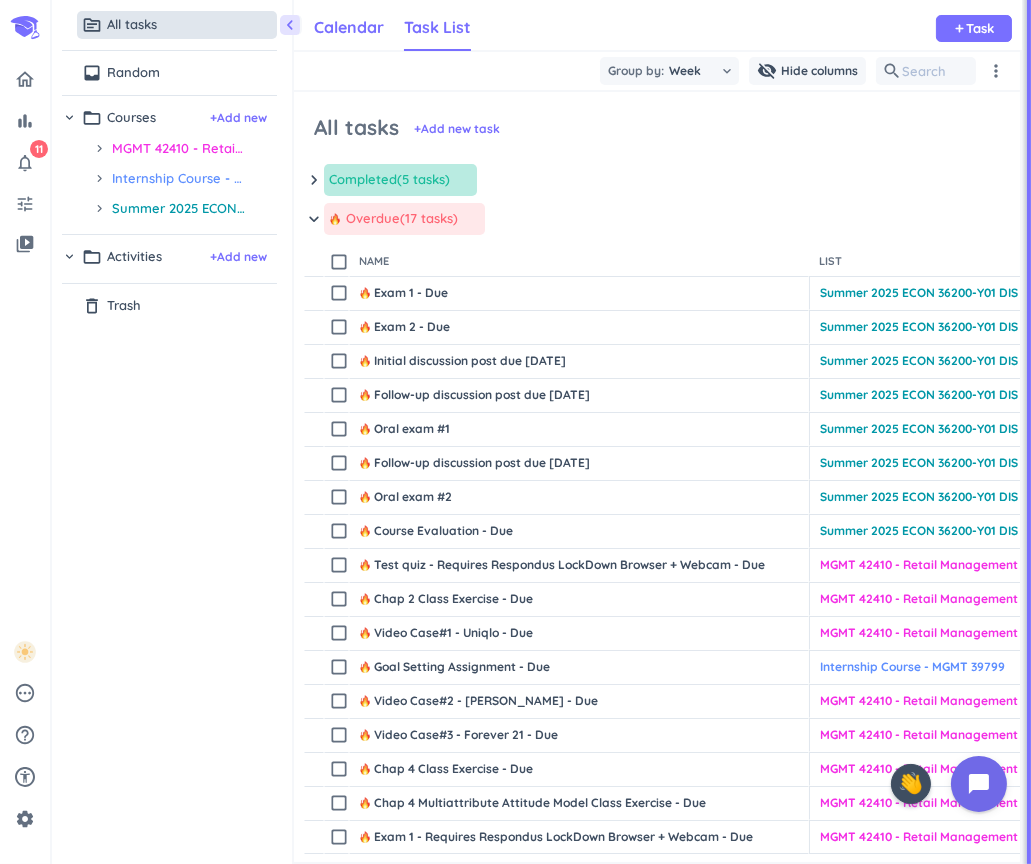 click on "Calendar" at bounding box center (349, 27) 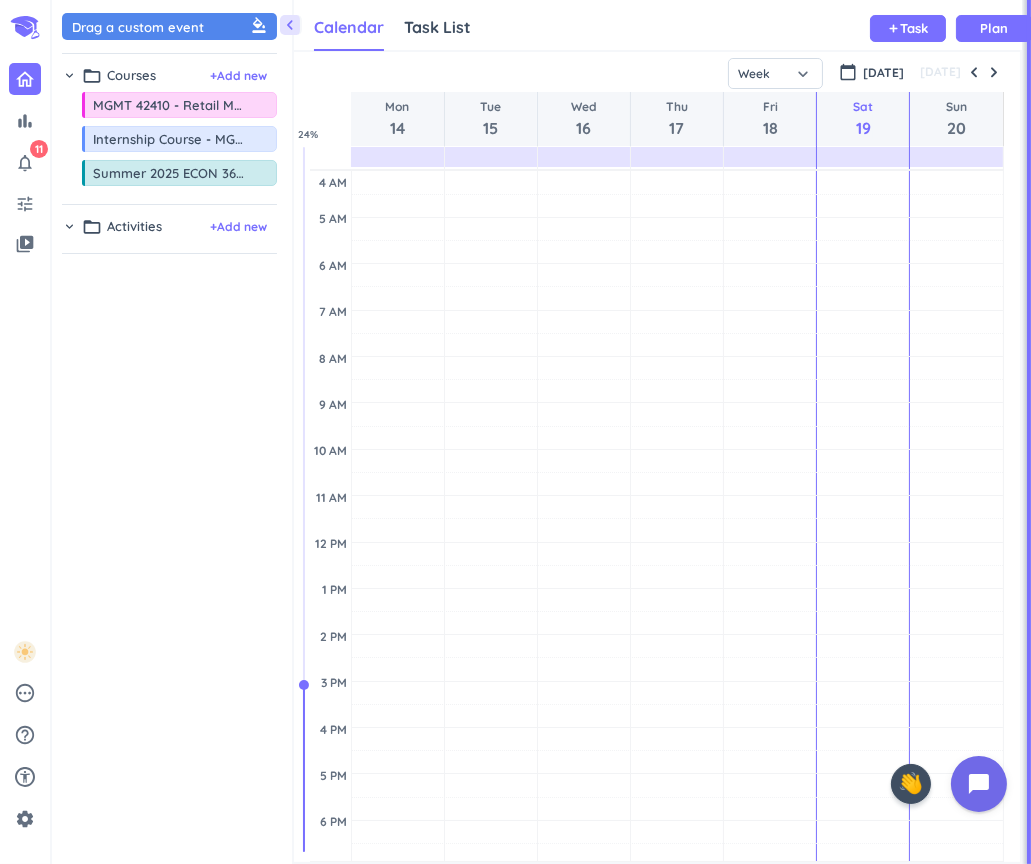 scroll, scrollTop: 1, scrollLeft: 0, axis: vertical 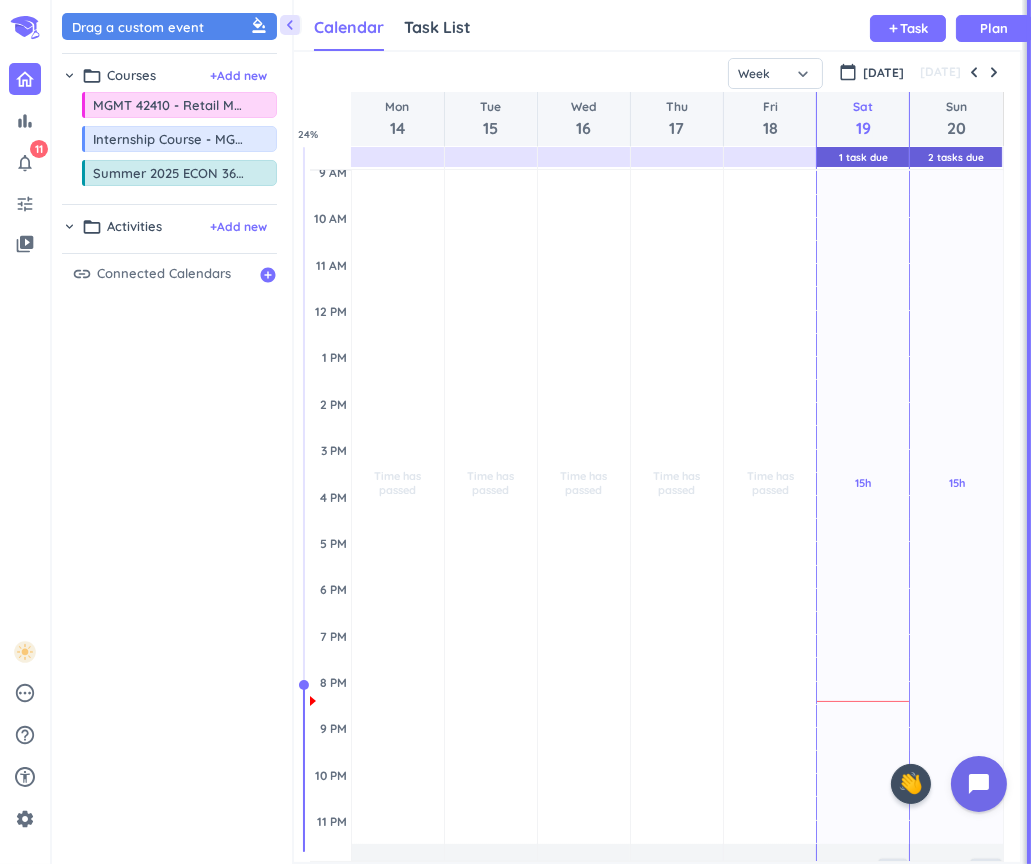 click on "chevron_left Drag a custom event format_color_fill chevron_right folder_open Courses   +  Add new drag_indicator MGMT 42410 - Retail Management more_horiz drag_indicator Internship Course - MGMT 39799 more_horiz drag_indicator Summer 2025 ECON 36200-Y01 DIS more_horiz chevron_right folder_open Activities   +  Add new link Connected Calendars add_circle Calendar Task List Calendar keyboard_arrow_down add Task Plan 1   Task   Due 2   Tasks   Due SHOVEL [DATE] - [DATE] Week Month Next 7 days keyboard_arrow_down Week keyboard_arrow_down calendar_today [DATE] [DATE] Mon 14 Tue 15 Wed 16 Thu 17 Fri 18 Sat 19 Sun 20 4 AM 5 AM 6 AM 7 AM 8 AM 9 AM 10 AM 11 AM 12 PM 1 PM 2 PM 3 PM 4 PM 5 PM 6 PM 7 PM 8 PM 9 PM 10 PM 11 PM 12 AM 1 AM 2 AM 3 AM Time has passed Past due Plan Adjust Awake Time Adjust Awake Time Time has passed Past due Plan Adjust Awake Time Adjust Awake Time Time has passed Past due Plan Adjust Awake Time Adjust Awake Time Time has passed Past due Plan Adjust Awake Time Adjust Awake Time Past due 1" at bounding box center (541, 432) 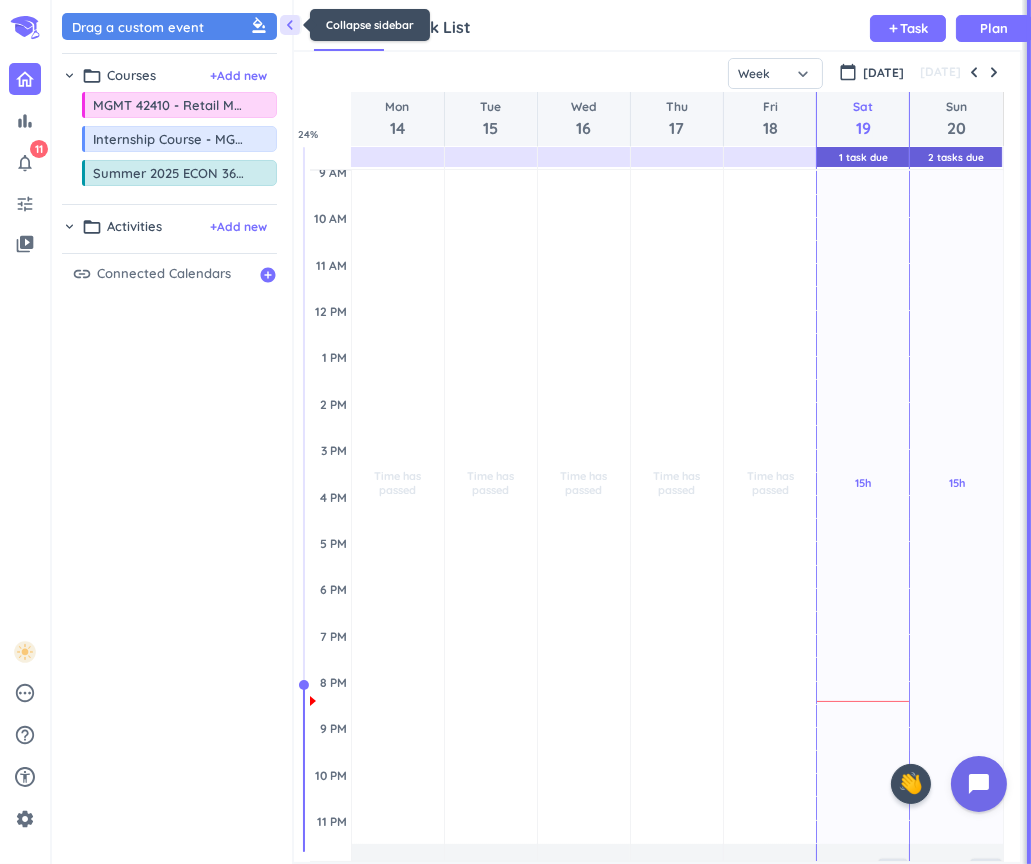 click on "chevron_left" at bounding box center [290, 25] 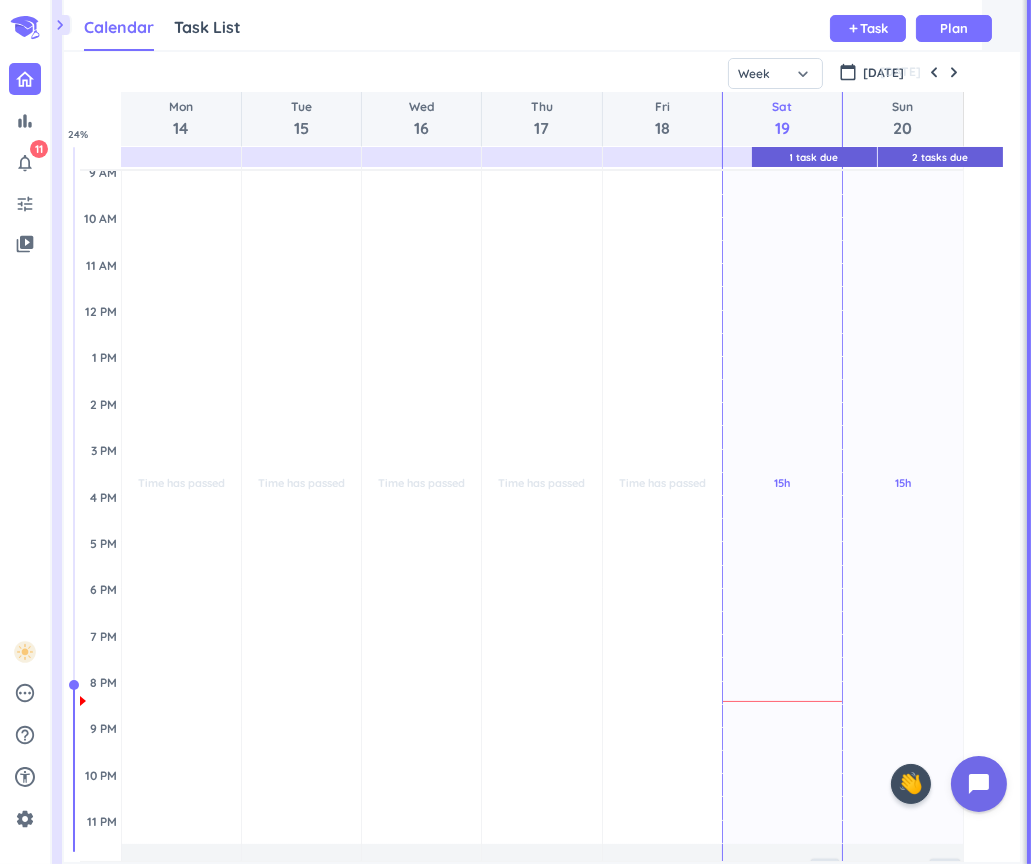 scroll, scrollTop: 1, scrollLeft: 0, axis: vertical 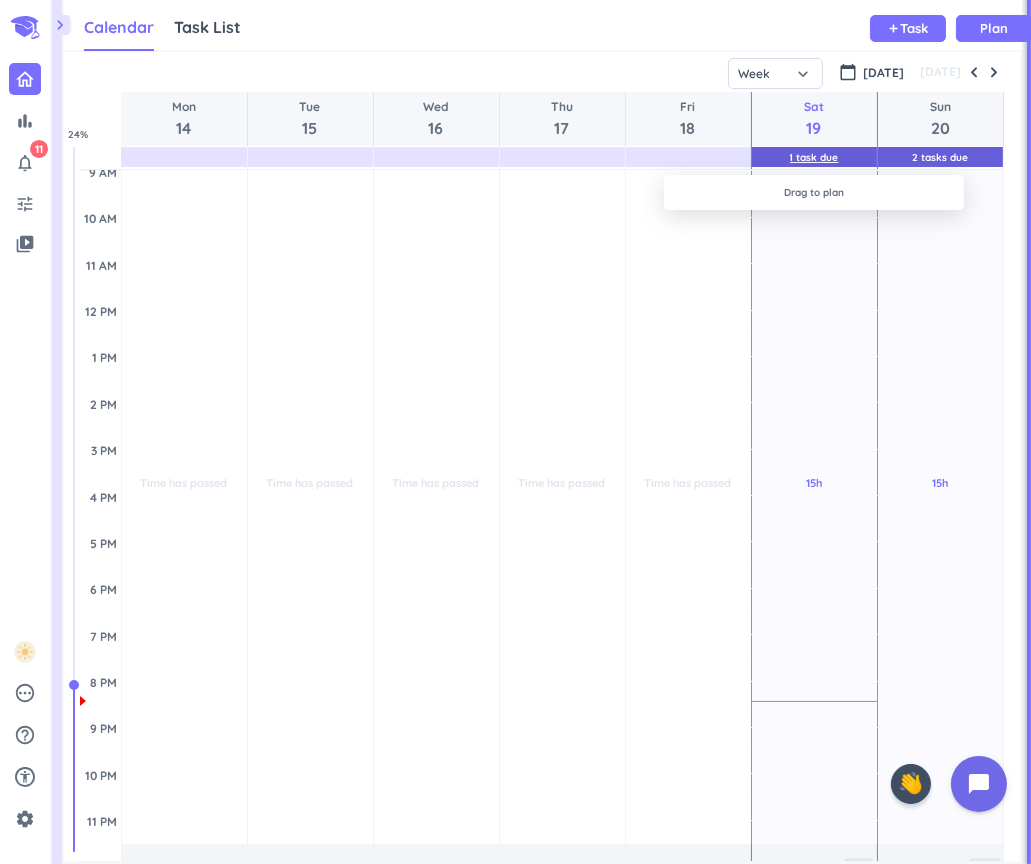 click on "1   Task   Due" at bounding box center (814, 157) 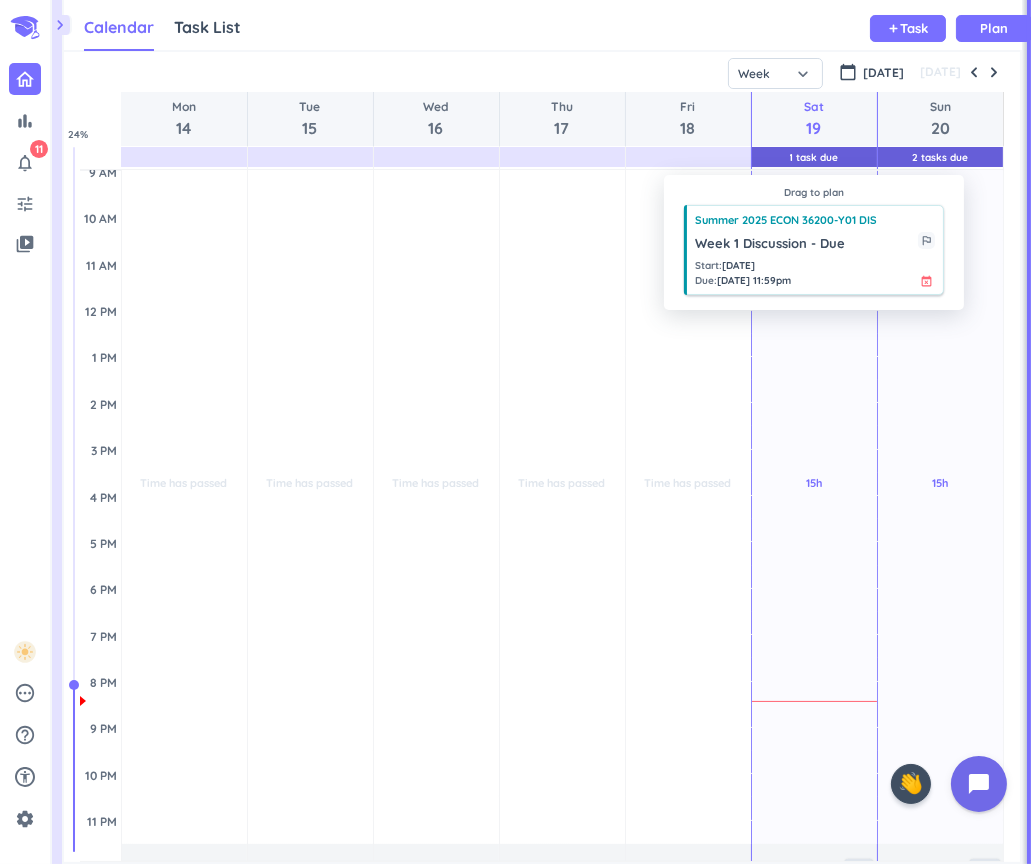 click on "Start :  [DATE] Due :  [DATE] 11:59pm event_busy" at bounding box center (815, 273) 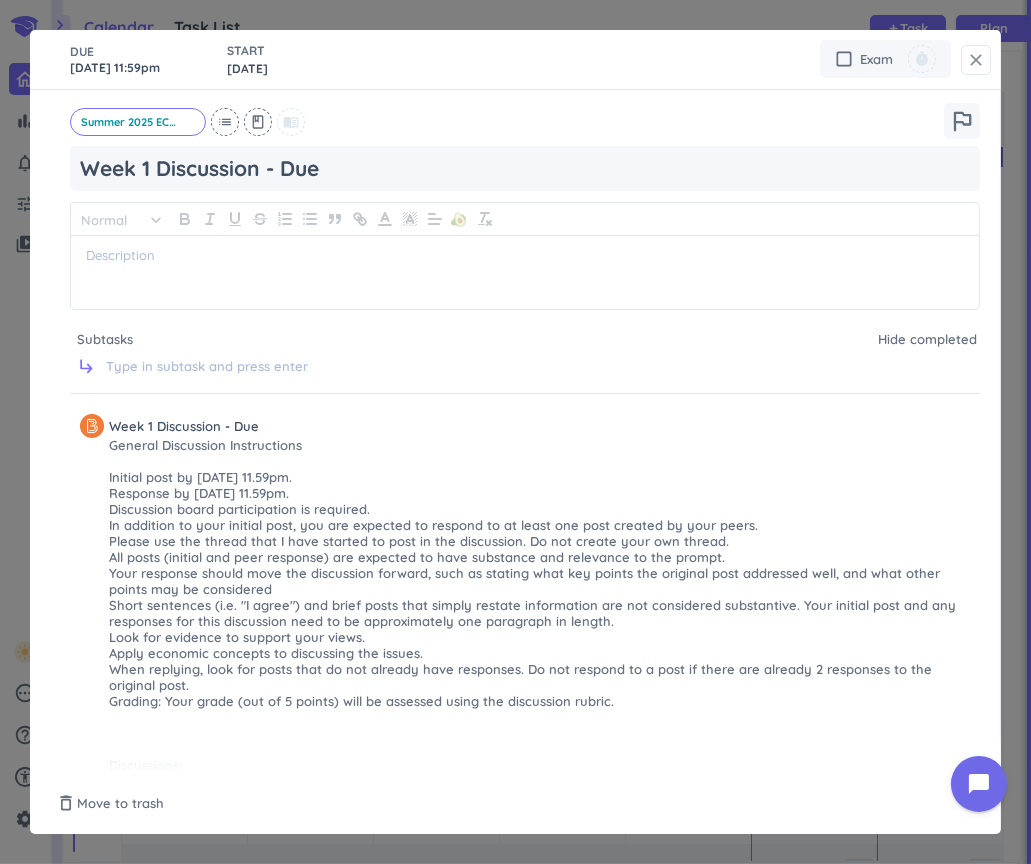 click on "close" at bounding box center (976, 60) 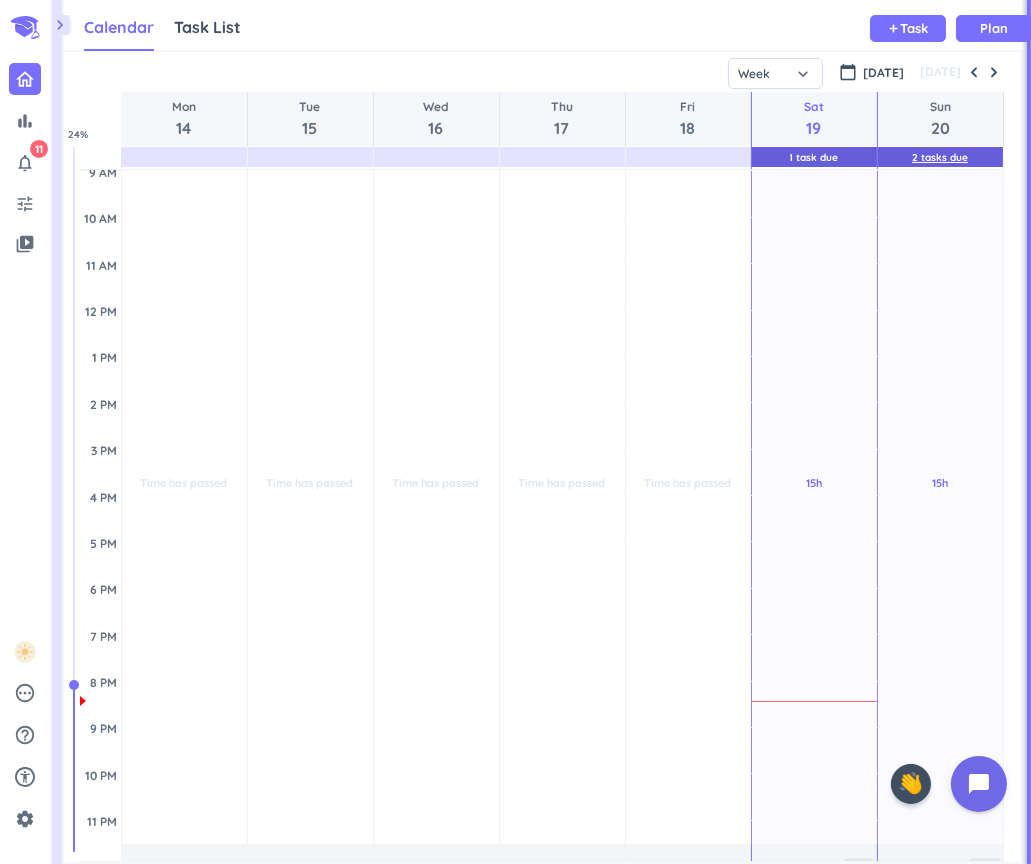 click on "2   Tasks   Due" at bounding box center [940, 157] 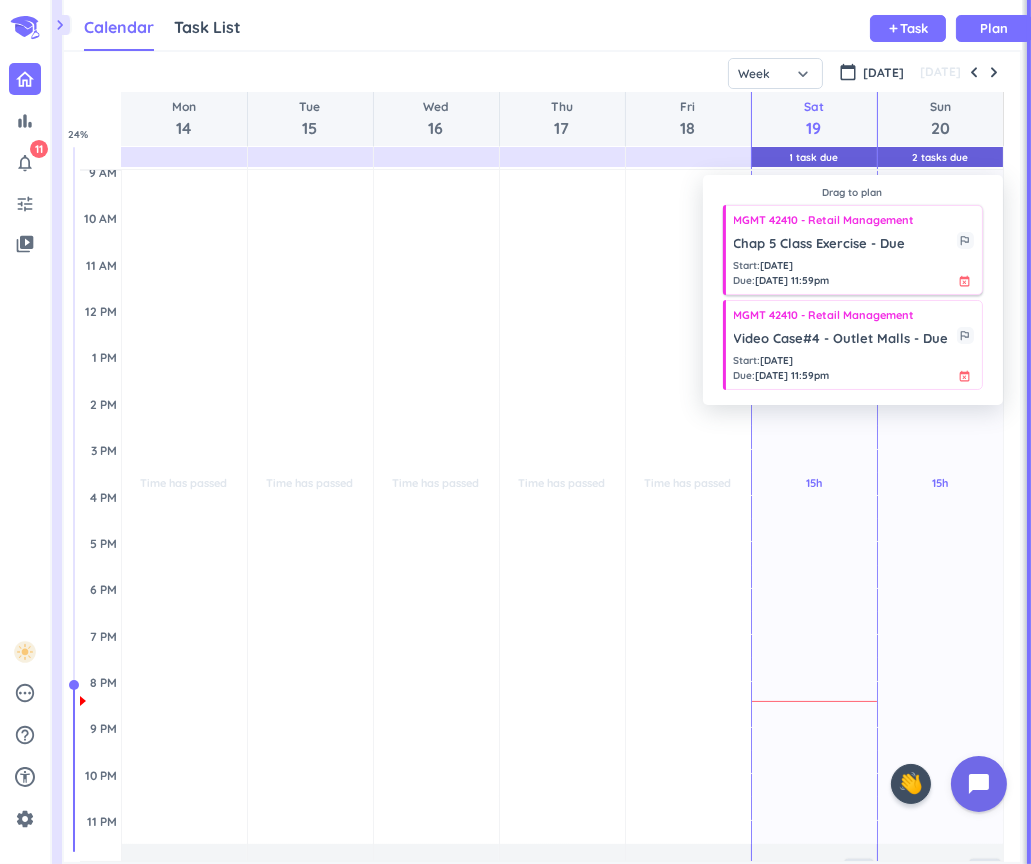 click on "Start :  [DATE] Due :  [DATE] 11:59pm event_busy" at bounding box center (854, 273) 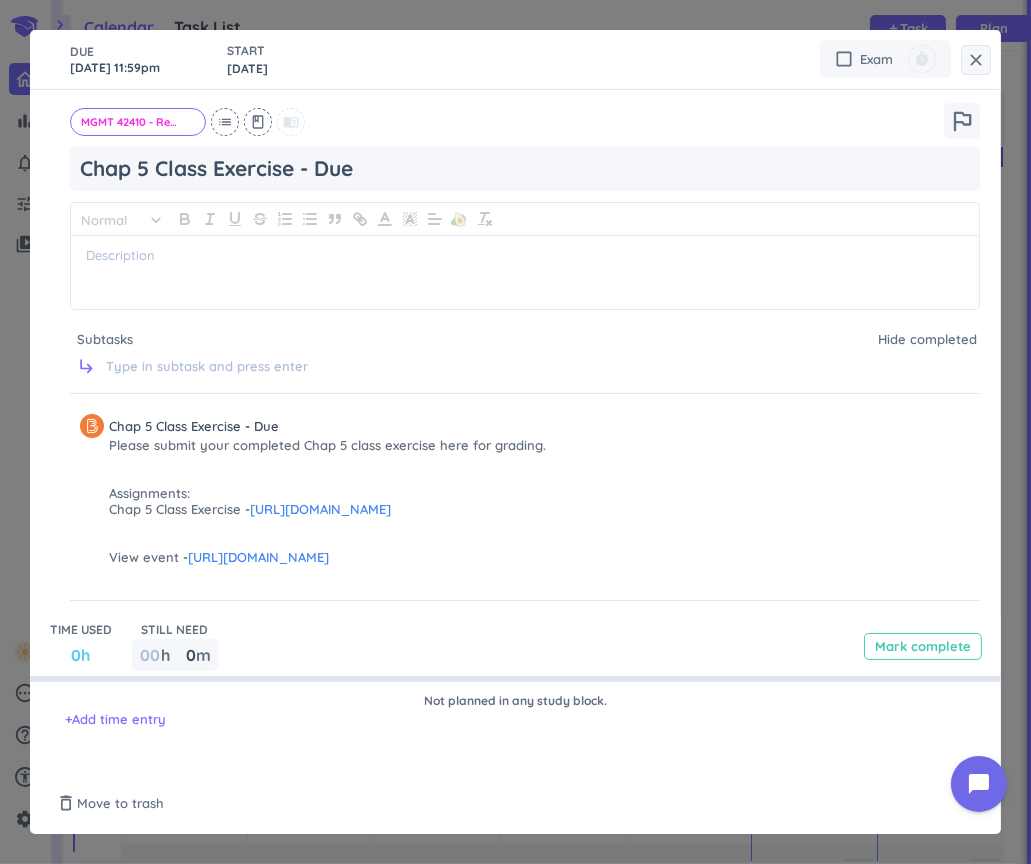 click on "Mark complete" at bounding box center [923, 646] 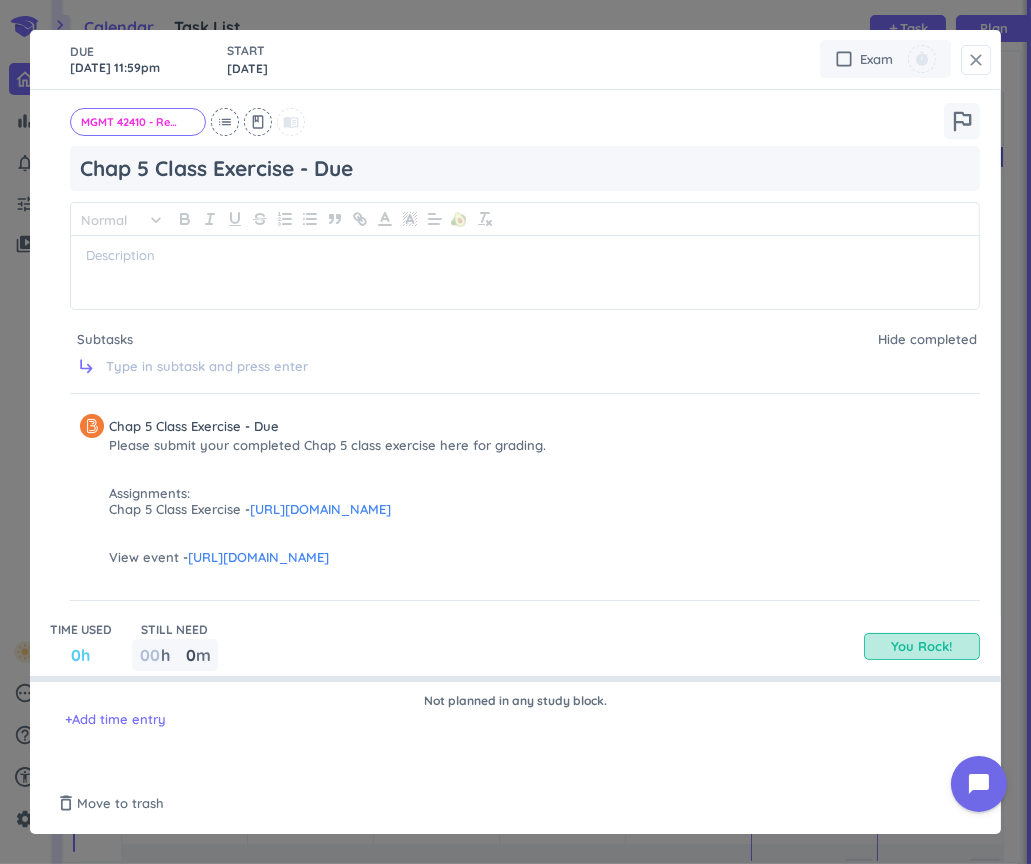 click on "close" at bounding box center (976, 60) 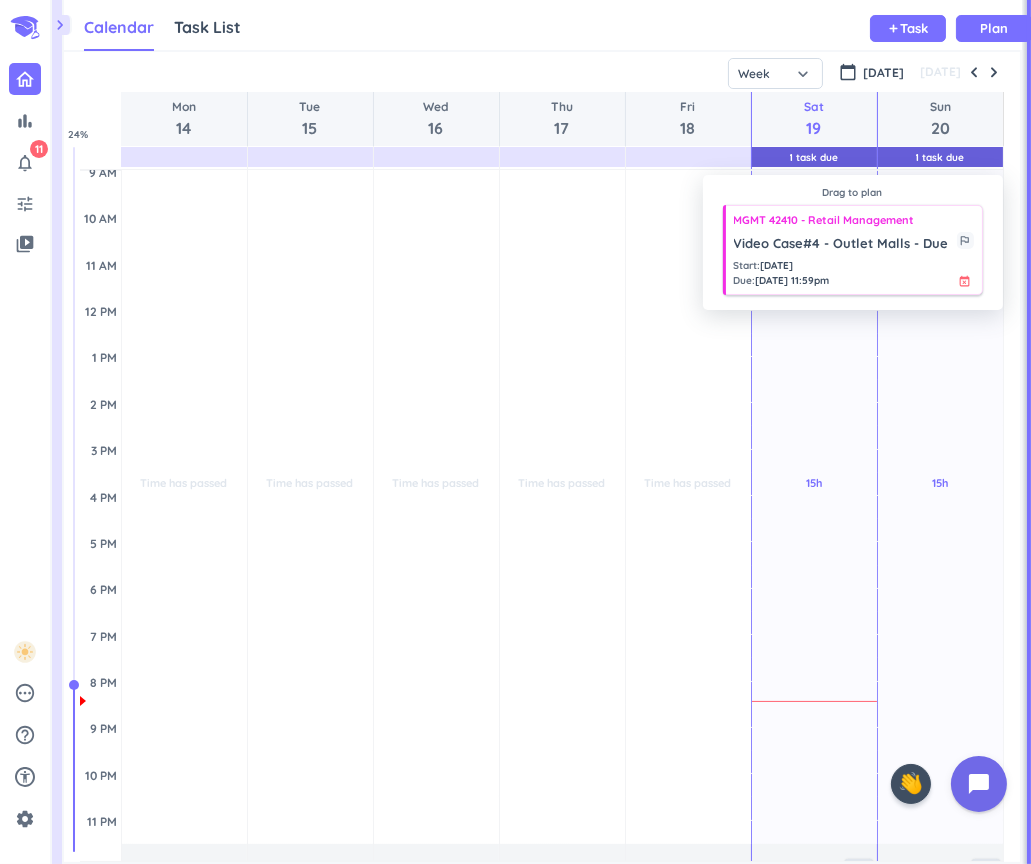 click on "MGMT 42410 - Retail Management Video Case#4 - Outlet Malls - Due outlined_flag Start :  [DATE] Due :  [DATE] 11:59pm event_busy" at bounding box center [853, 250] 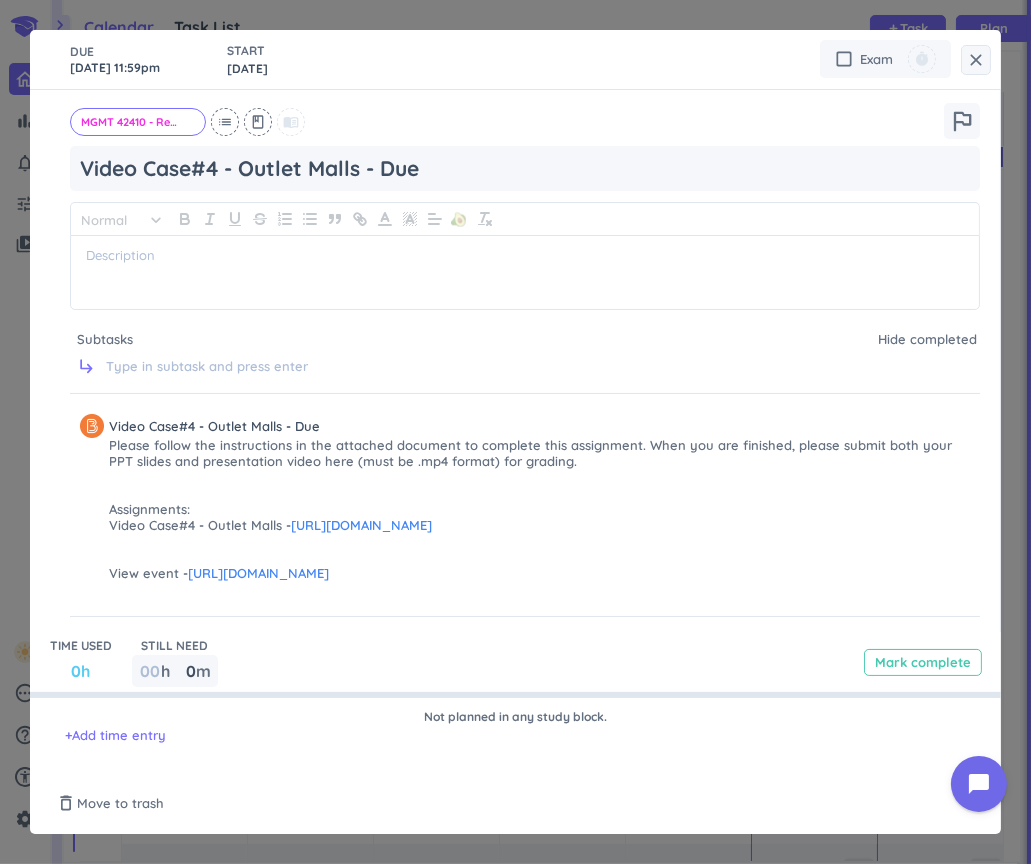 click on "Mark complete" at bounding box center [923, 662] 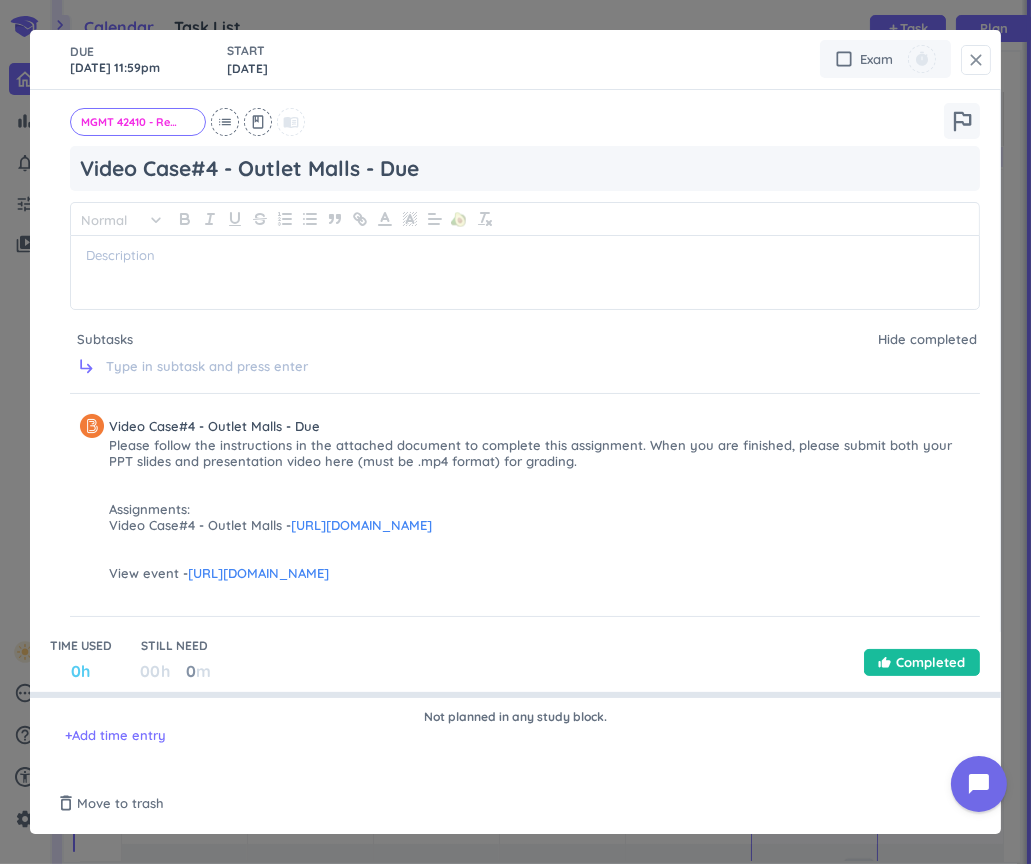 click on "close" at bounding box center [976, 60] 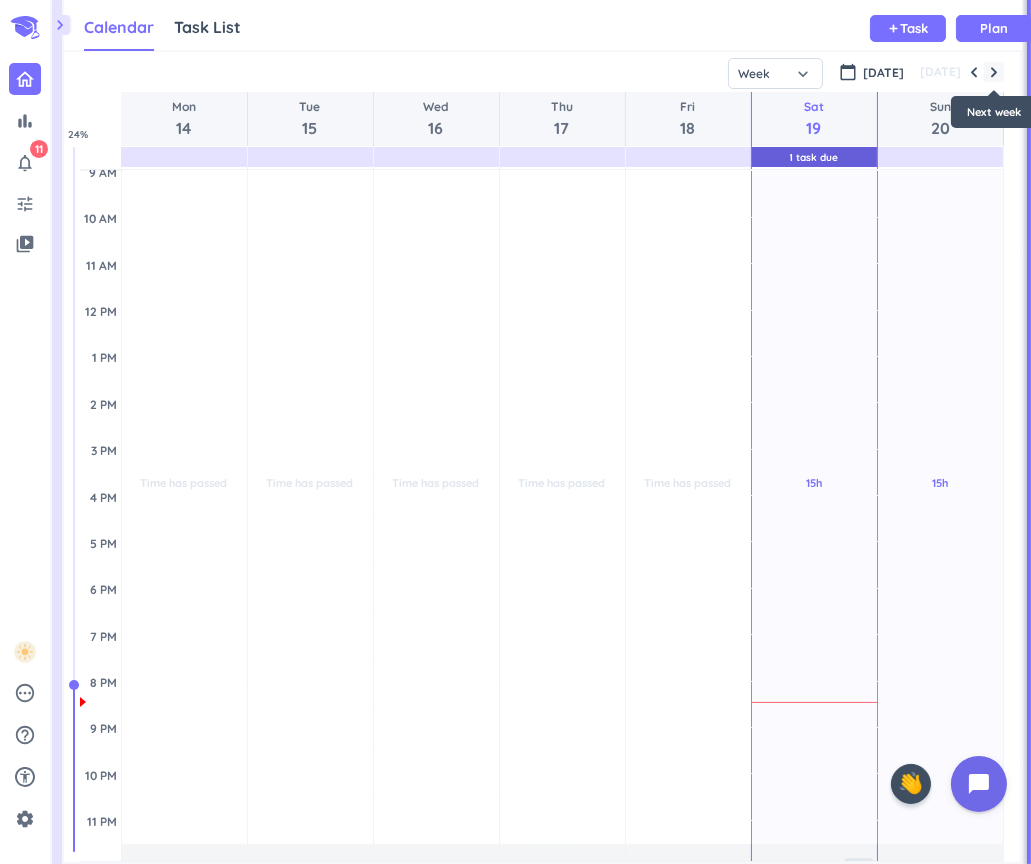 click at bounding box center [994, 72] 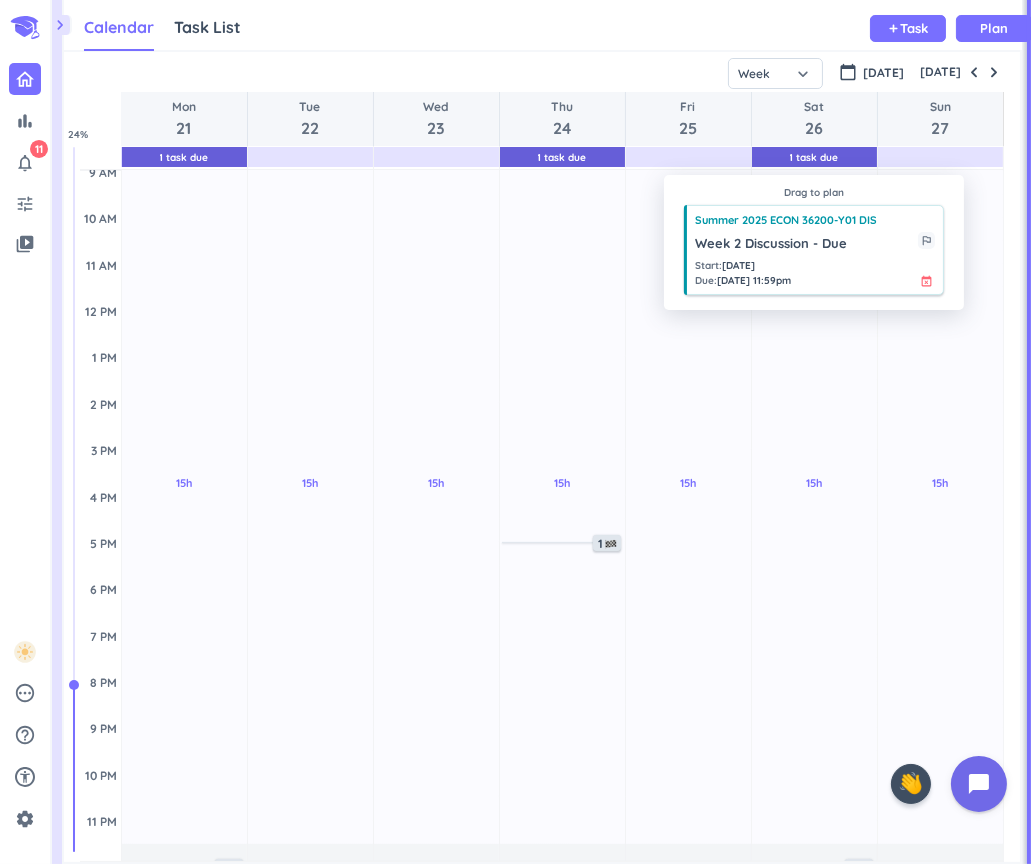 click on "Week 2 Discussion - Due" at bounding box center (806, 244) 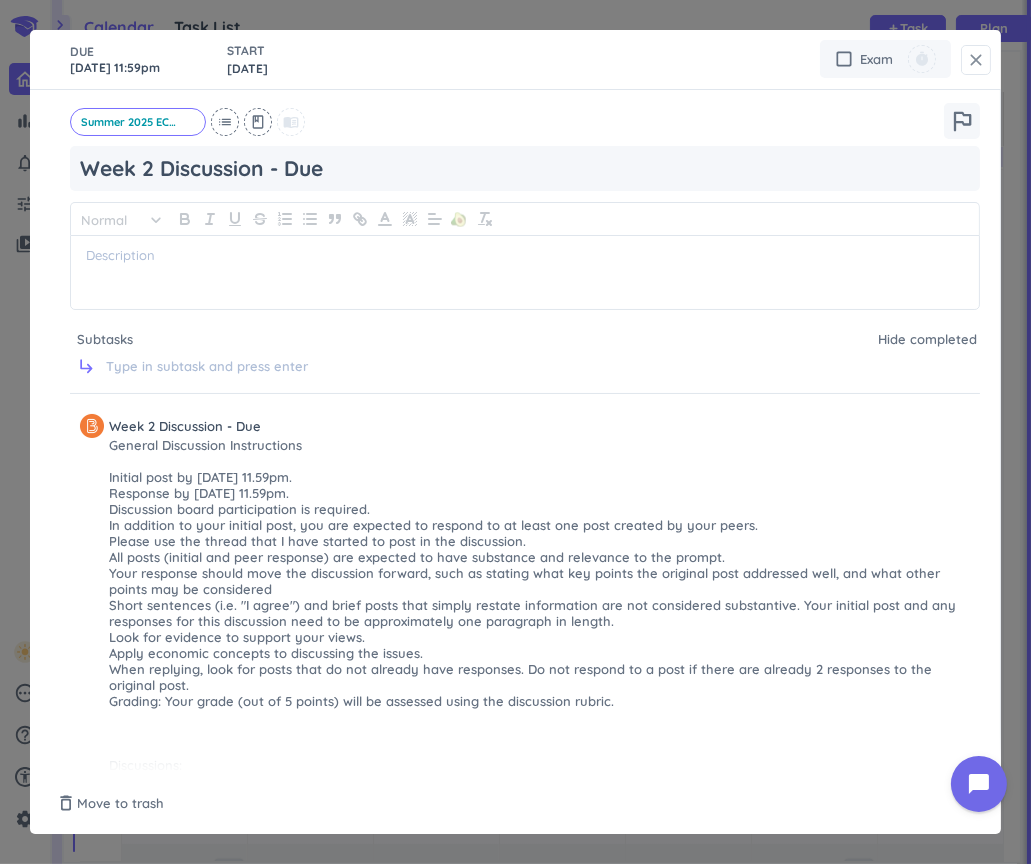 click on "close" at bounding box center [976, 60] 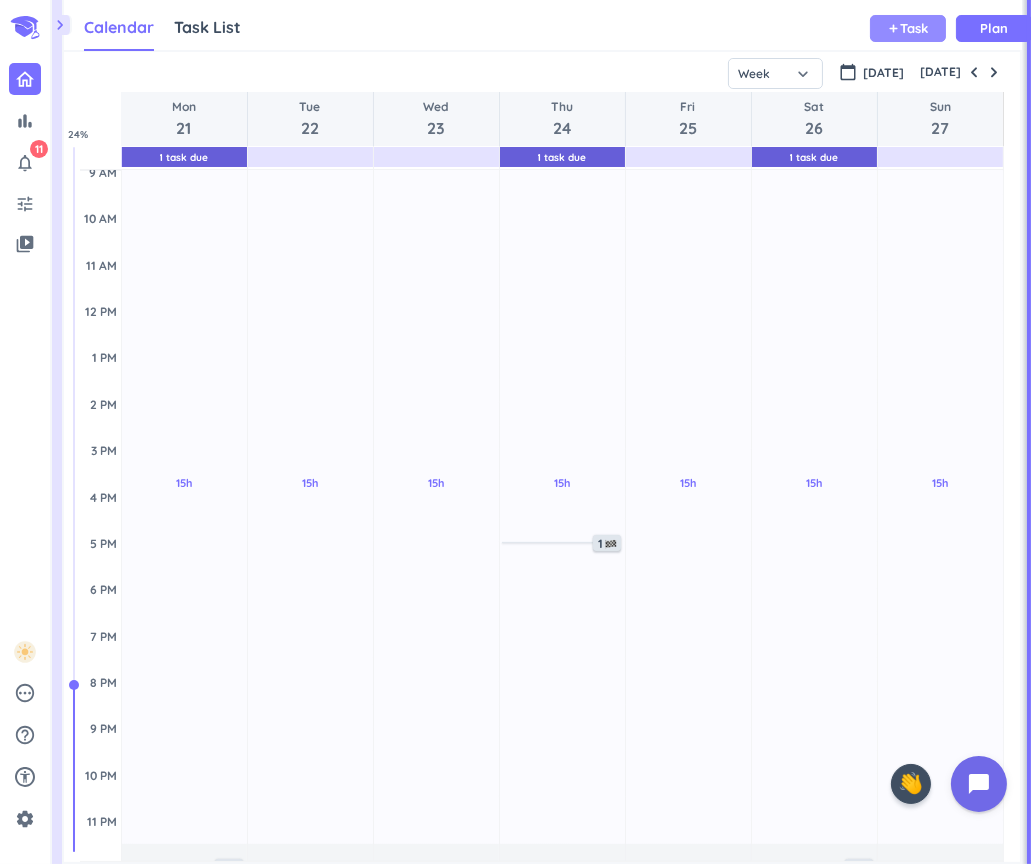 click on "Task" at bounding box center [915, 28] 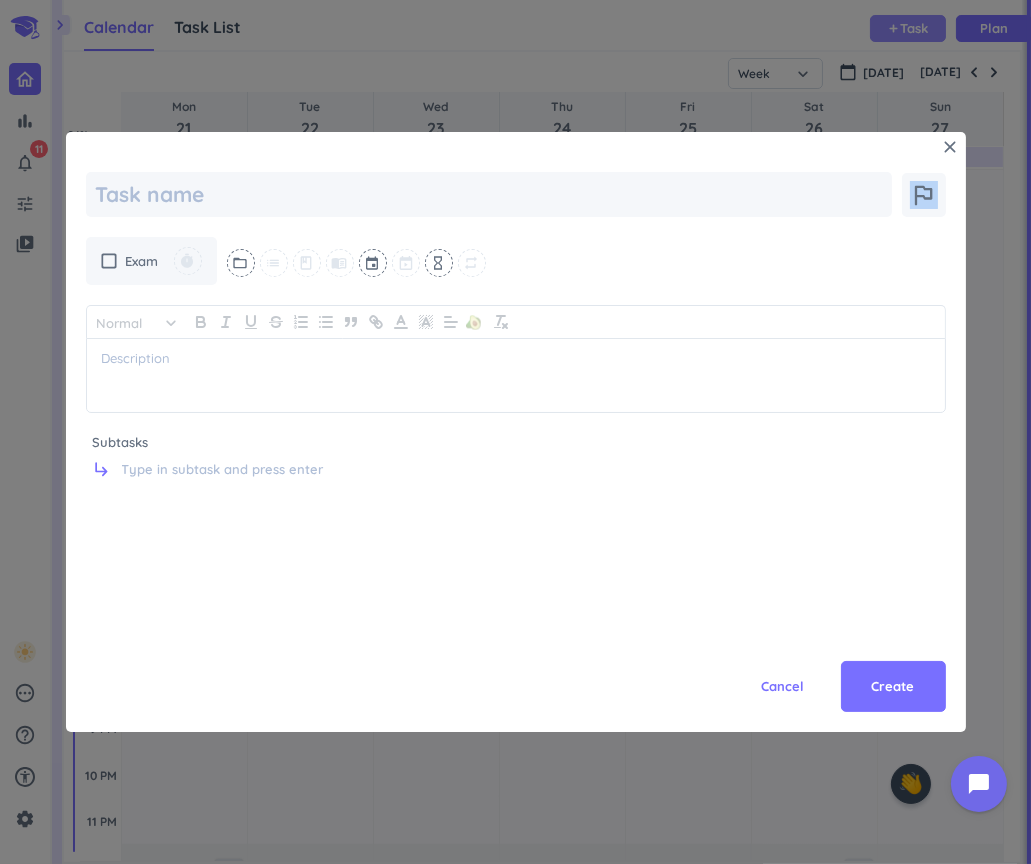 click on "close outlined_flag check_box_outline_blank Exam timer folder_open list class menu_book event hourglass_empty repeat Normal keyboard_arrow_down                                                                             🥑             Subtasks subdirectory_arrow_right Cancel Create" at bounding box center [515, 432] 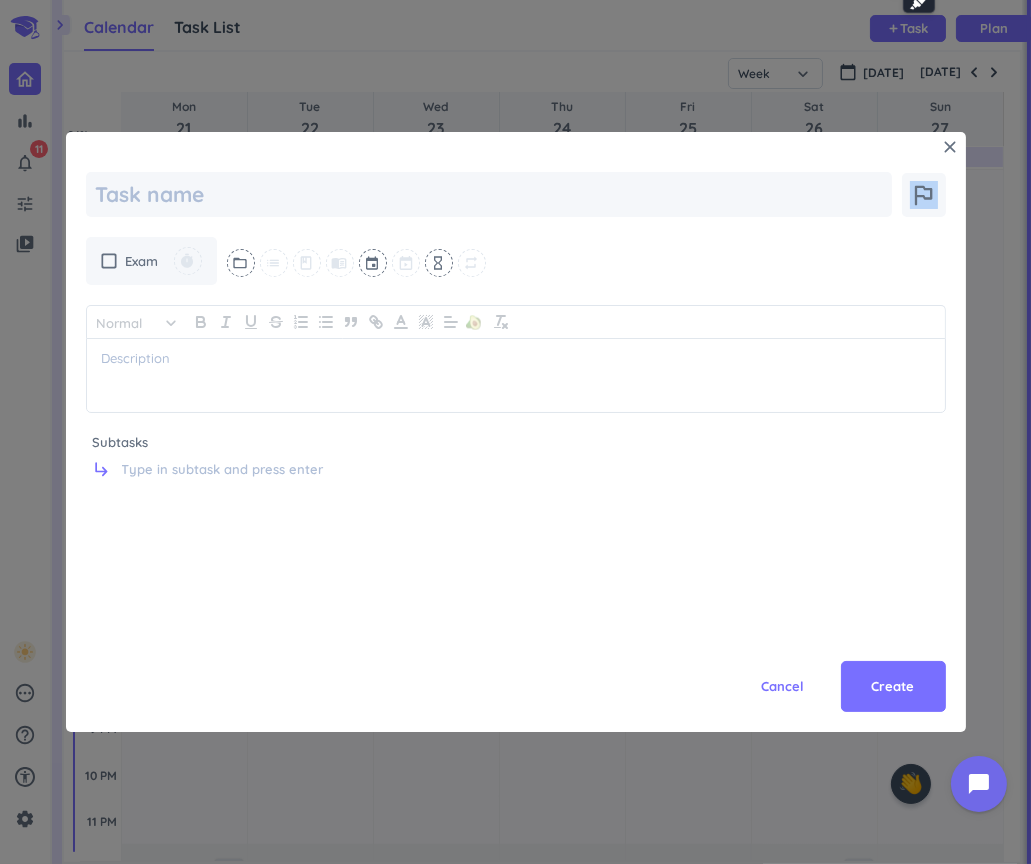 click on "close outlined_flag check_box_outline_blank Exam timer folder_open list class menu_book event hourglass_empty repeat Normal keyboard_arrow_down                                                                             🥑             Subtasks subdirectory_arrow_right Cancel Create" at bounding box center (516, 432) 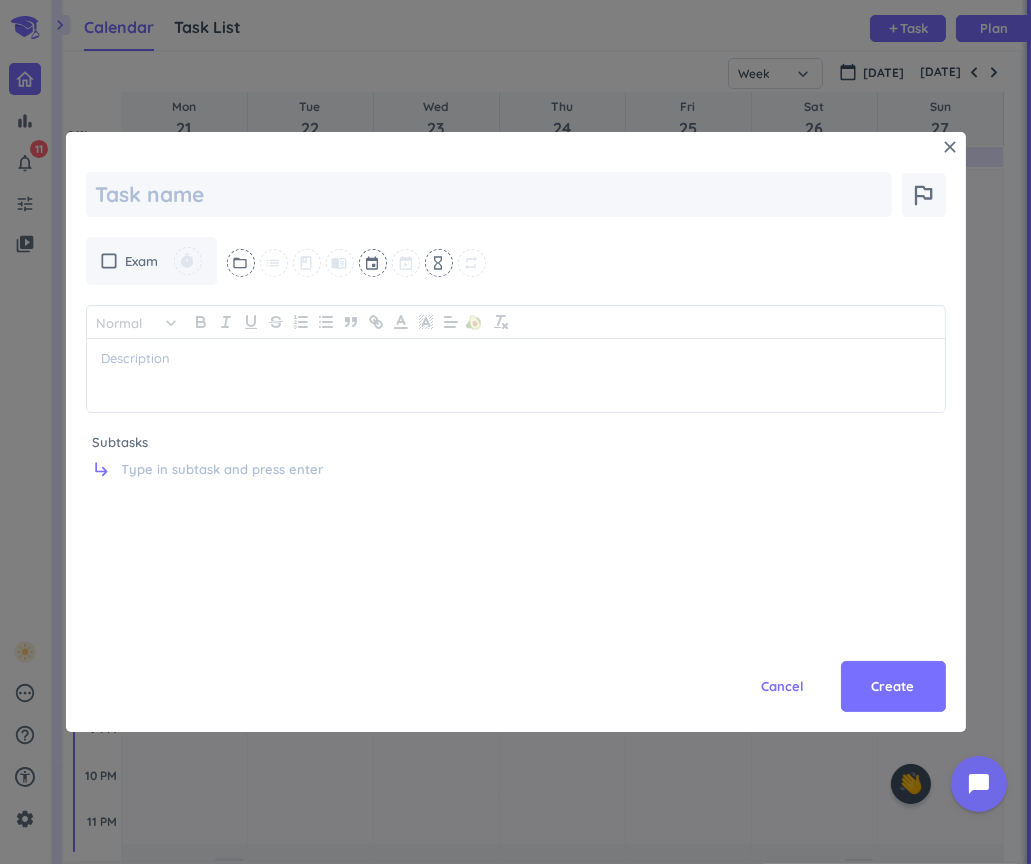 click on "close outlined_flag check_box_outline_blank Exam timer folder_open list class menu_book event hourglass_empty repeat Normal keyboard_arrow_down                                                                             🥑             Subtasks subdirectory_arrow_right Cancel Create" at bounding box center [516, 432] 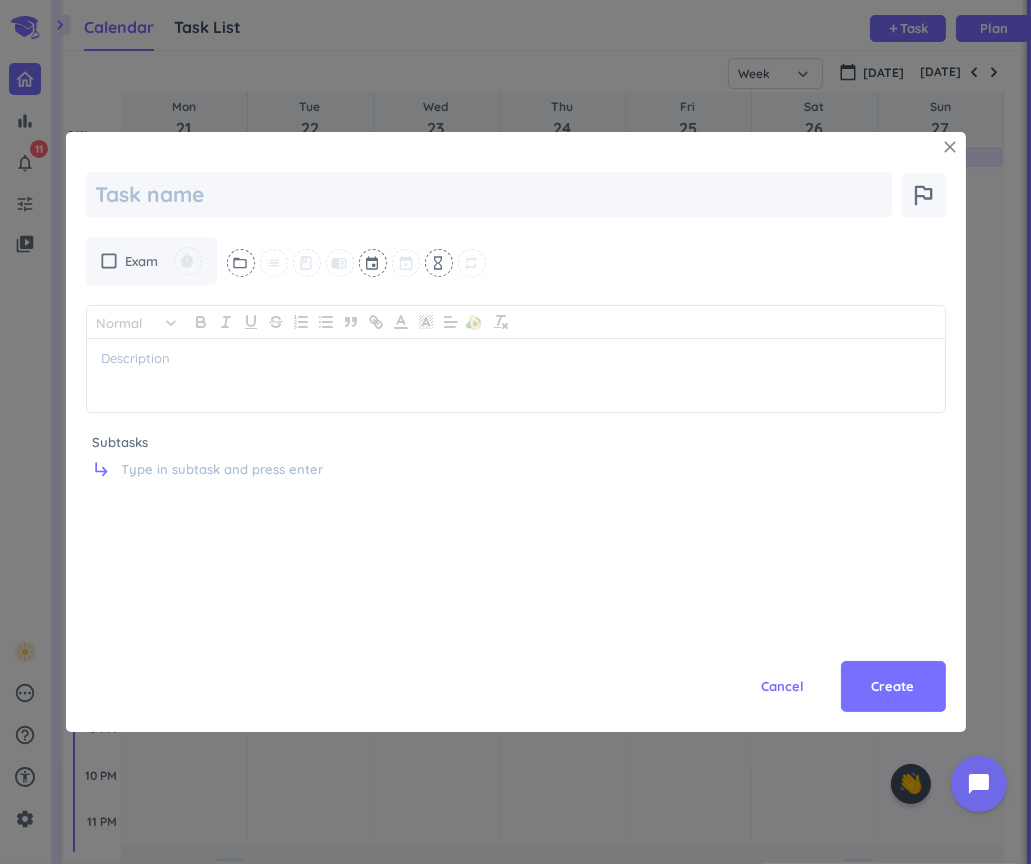 click on "close" at bounding box center [951, 147] 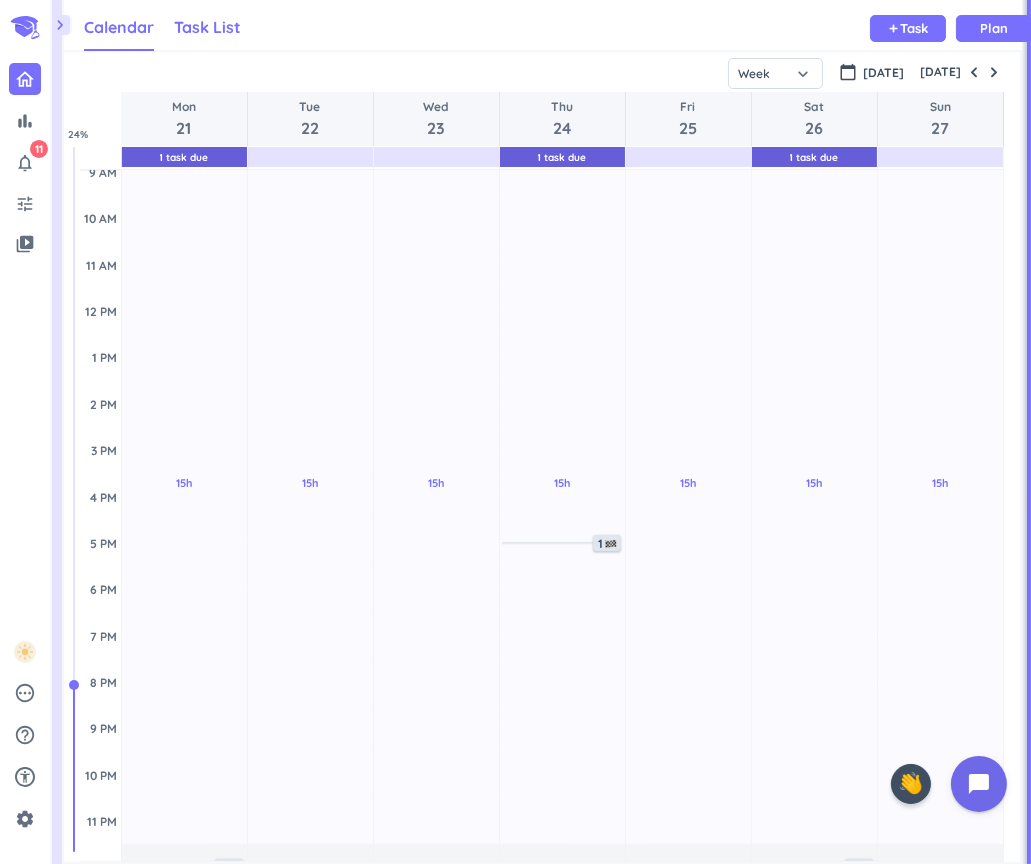 click on "Task List" at bounding box center (207, 28) 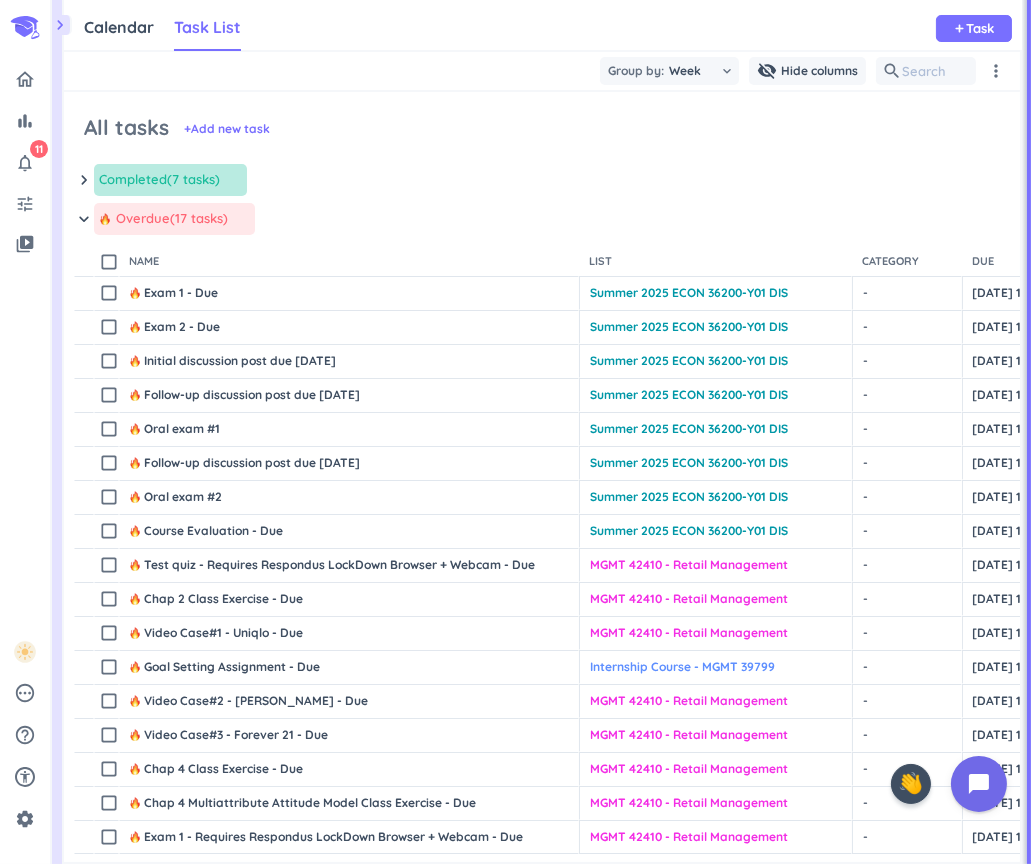 scroll, scrollTop: 1, scrollLeft: 0, axis: vertical 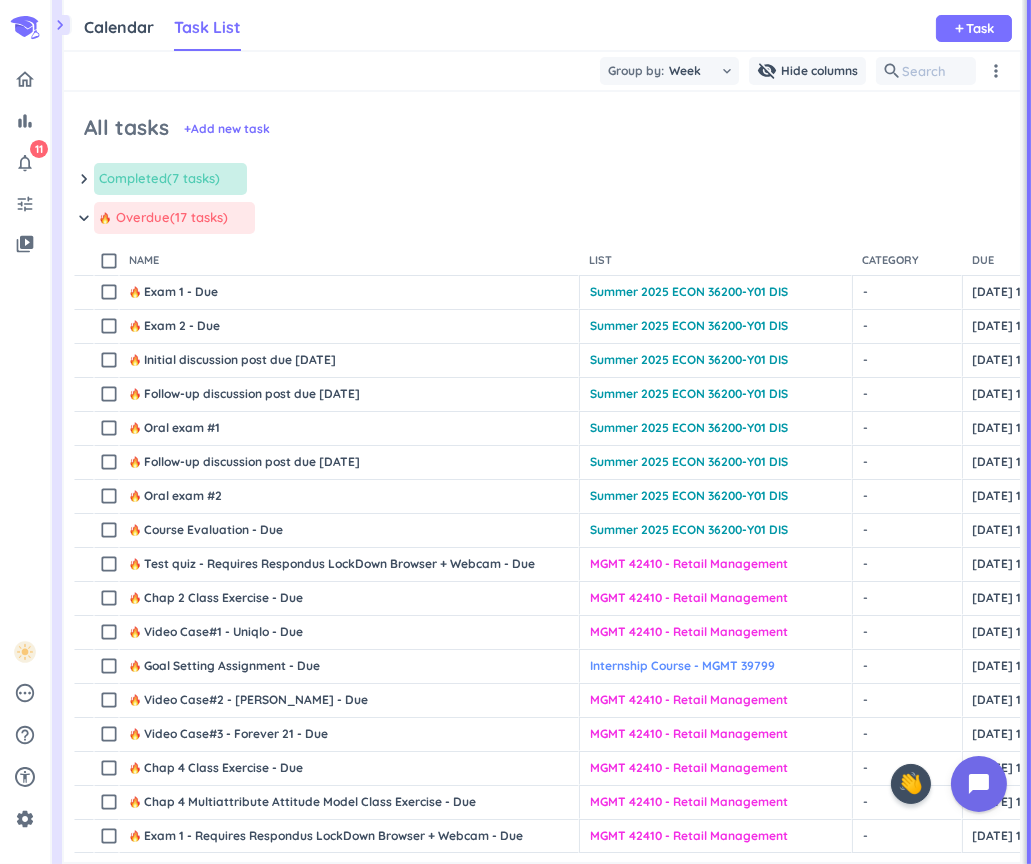 click on "(7 tasks)" at bounding box center (193, 179) 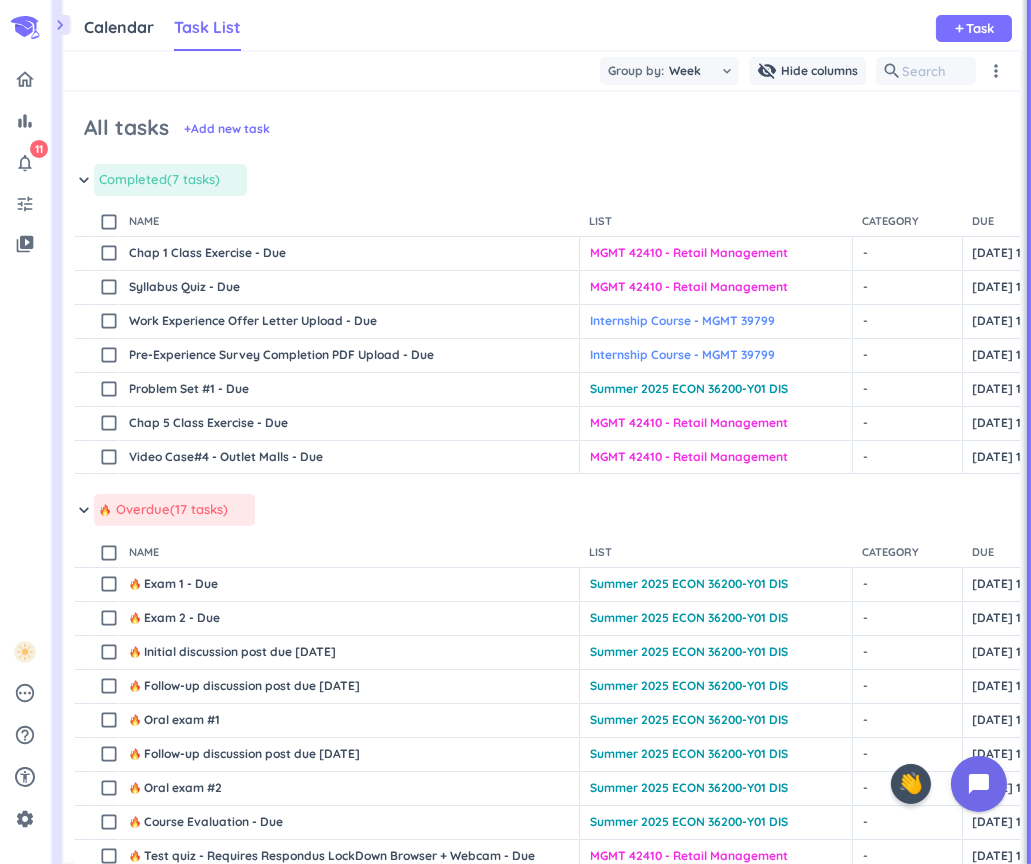click on "Completed" at bounding box center (133, 180) 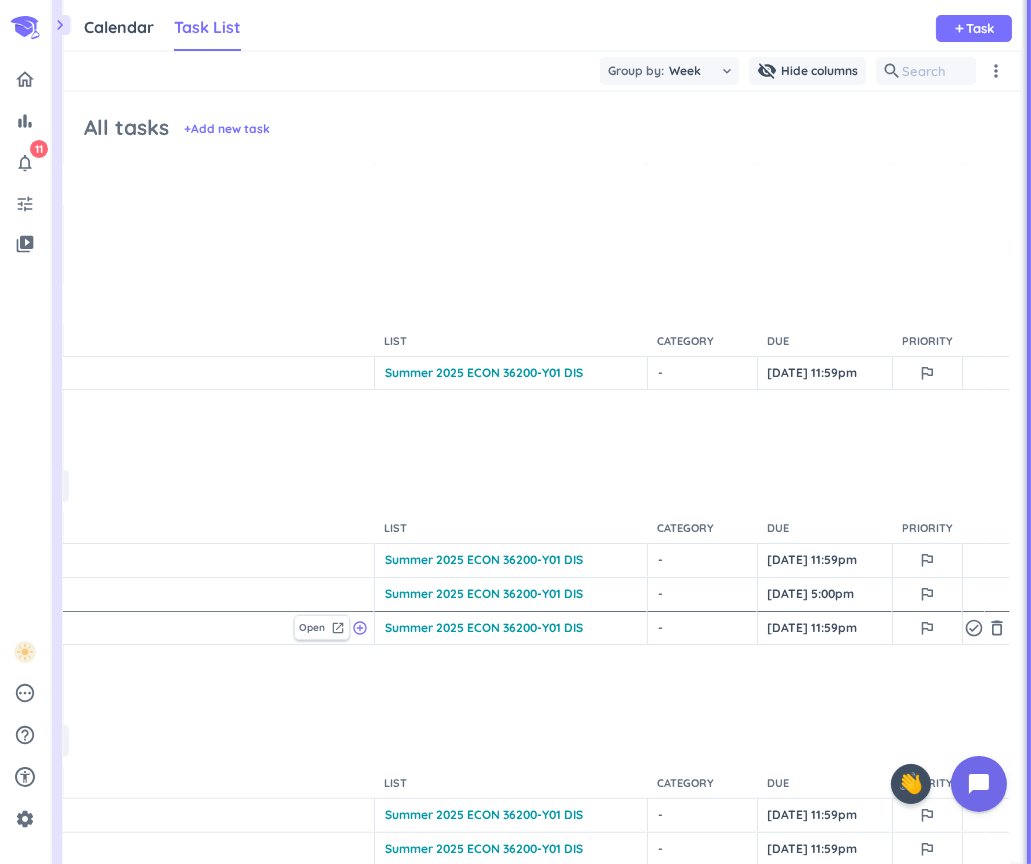 scroll, scrollTop: 651, scrollLeft: 0, axis: vertical 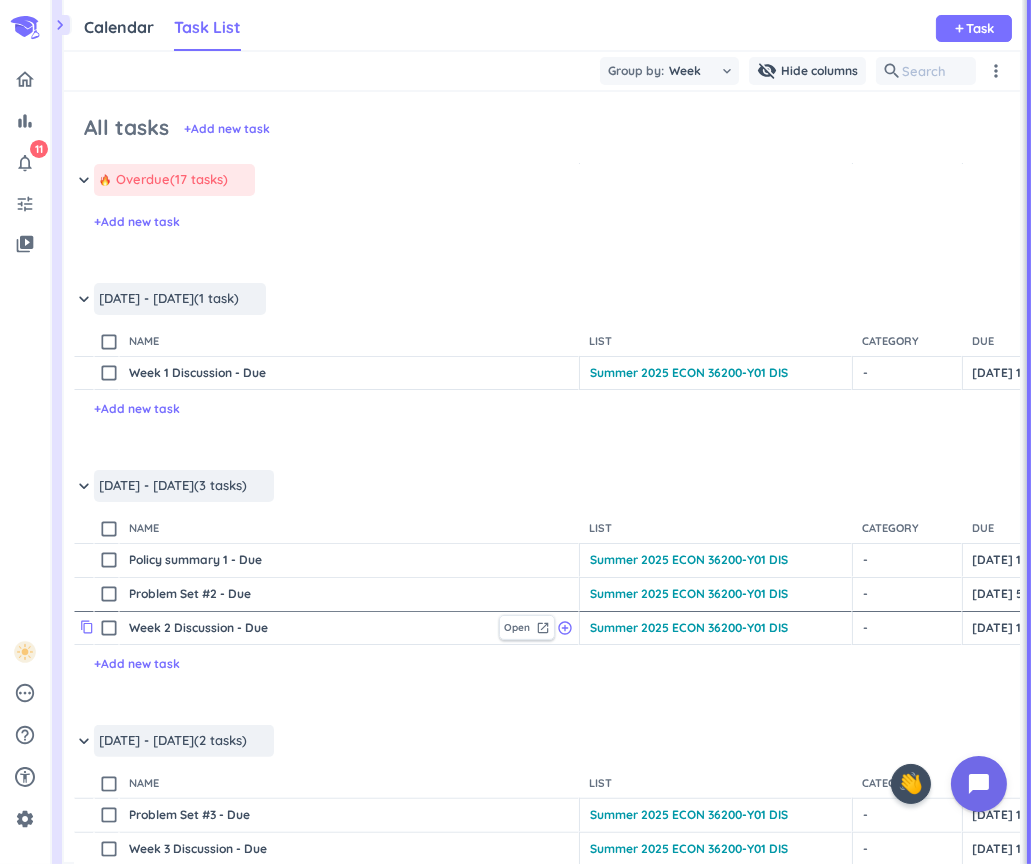 click on "content_copy" at bounding box center (87, 627) 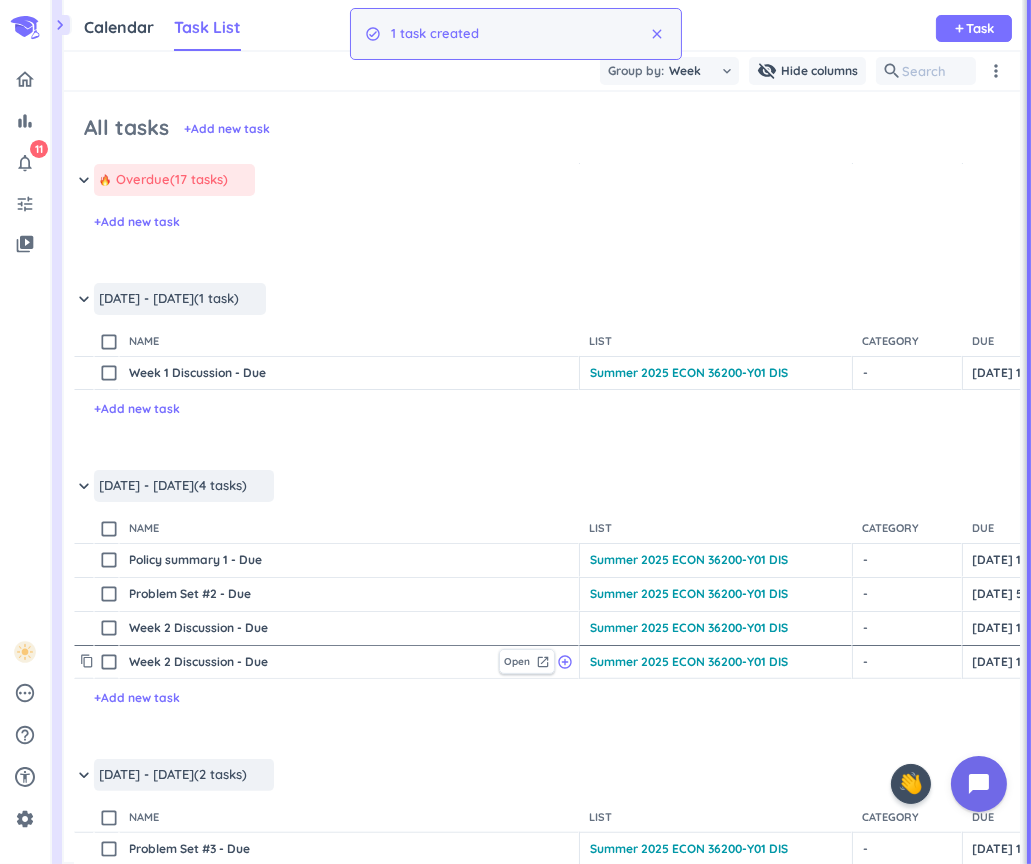 scroll, scrollTop: 651, scrollLeft: 205, axis: both 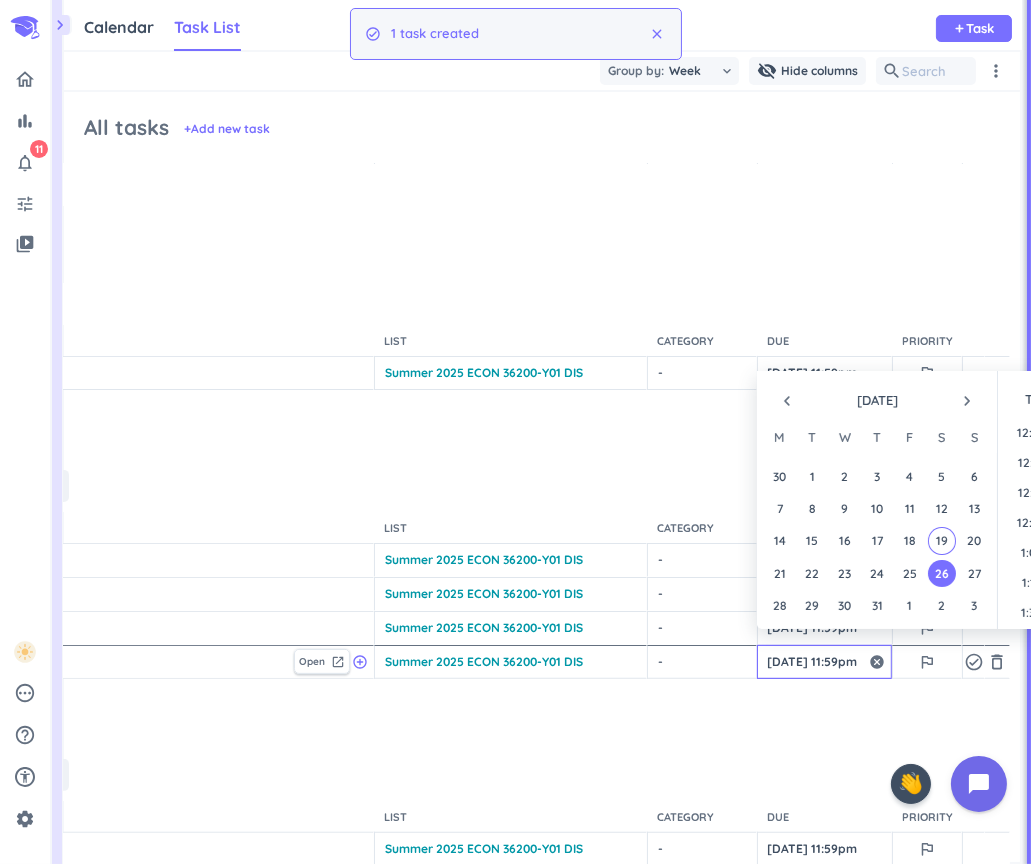 click on "[DATE] 11:59pm" at bounding box center (824, 662) 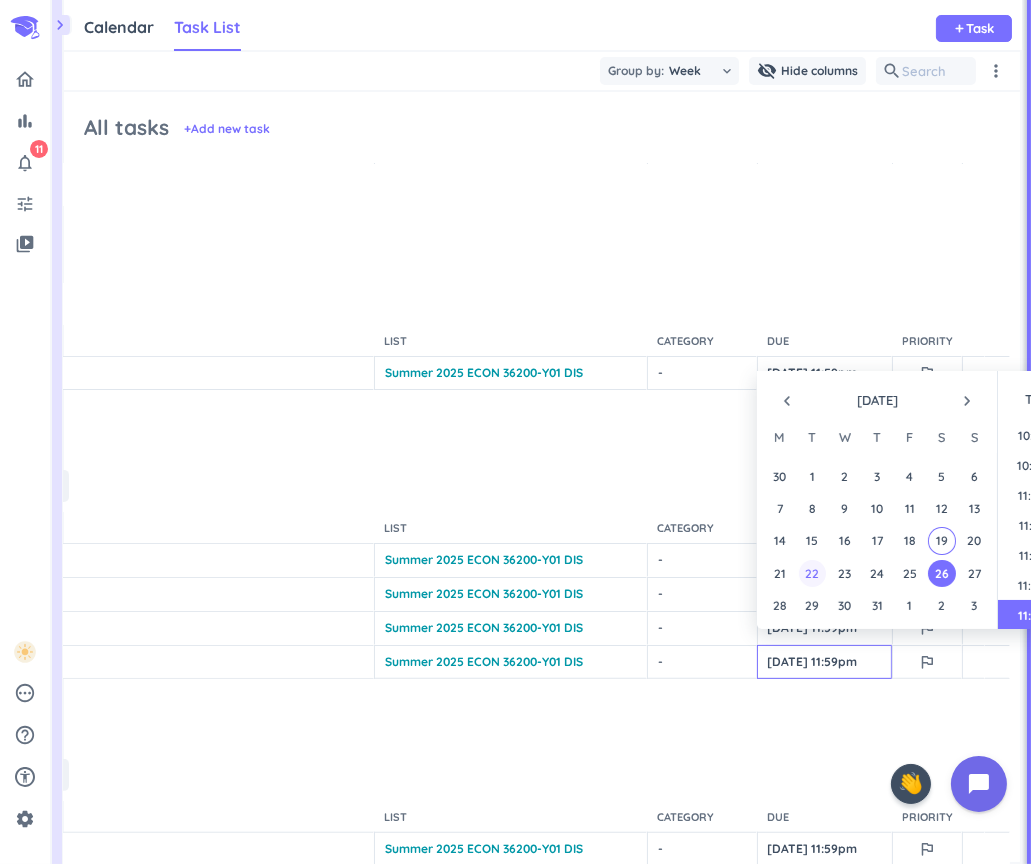click on "22" at bounding box center (812, 573) 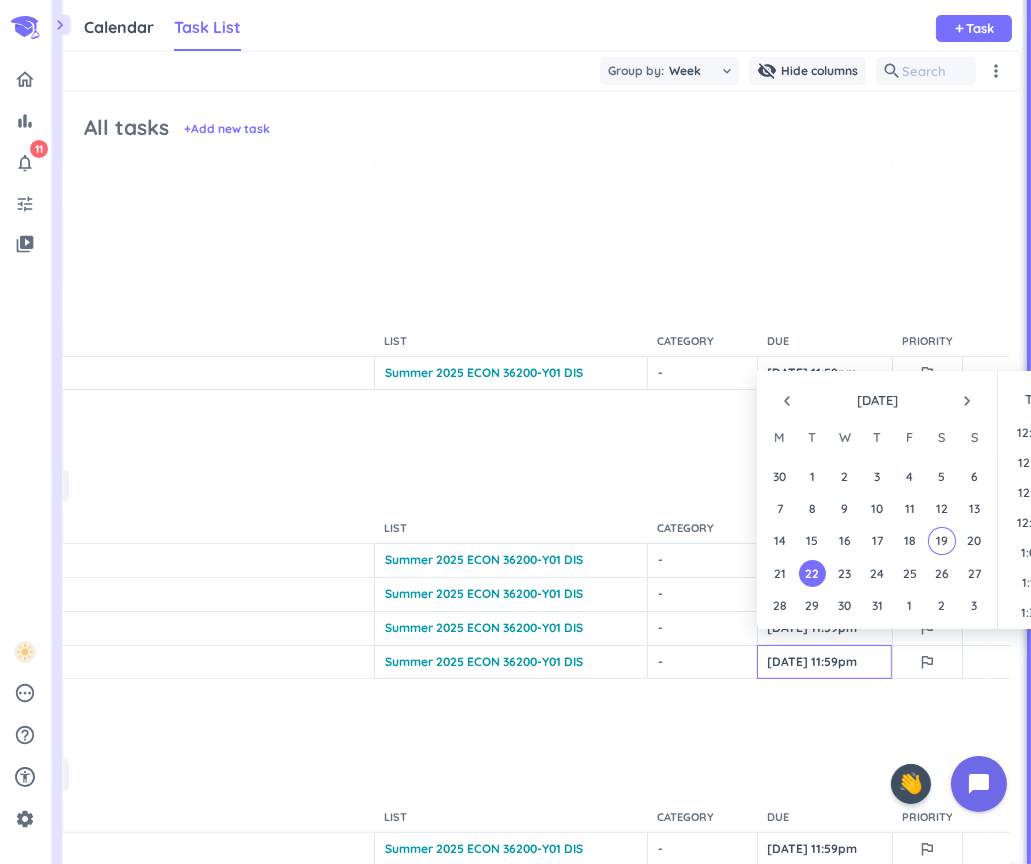 scroll, scrollTop: 2697, scrollLeft: 0, axis: vertical 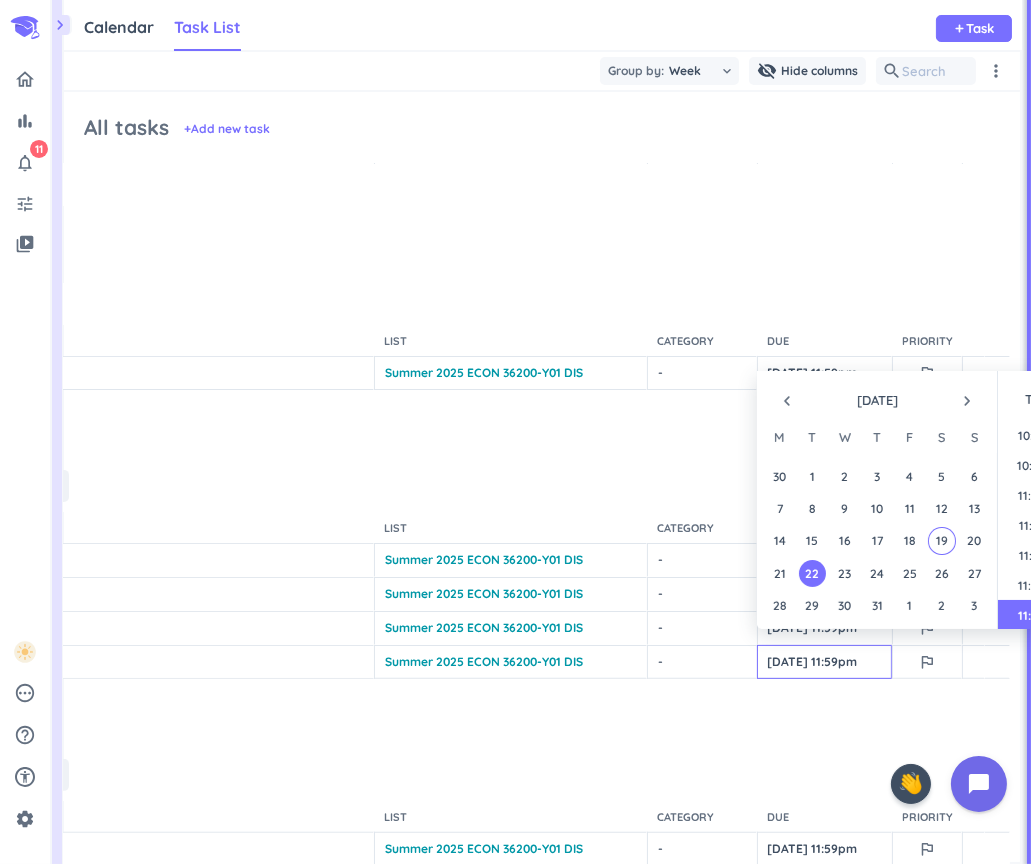 click on "content_copy check_box_outline_blank Week 2 Discussion - Due Open launch add_circle_outline Summer 2025 ECON 36200-Y01 DIS cancel keyboard_arrow_down - cancel keyboard_arrow_down [DATE] 11:59pm outlined_flag check_circle_outline delete_outline +  Add new task" at bounding box center [337, 702] 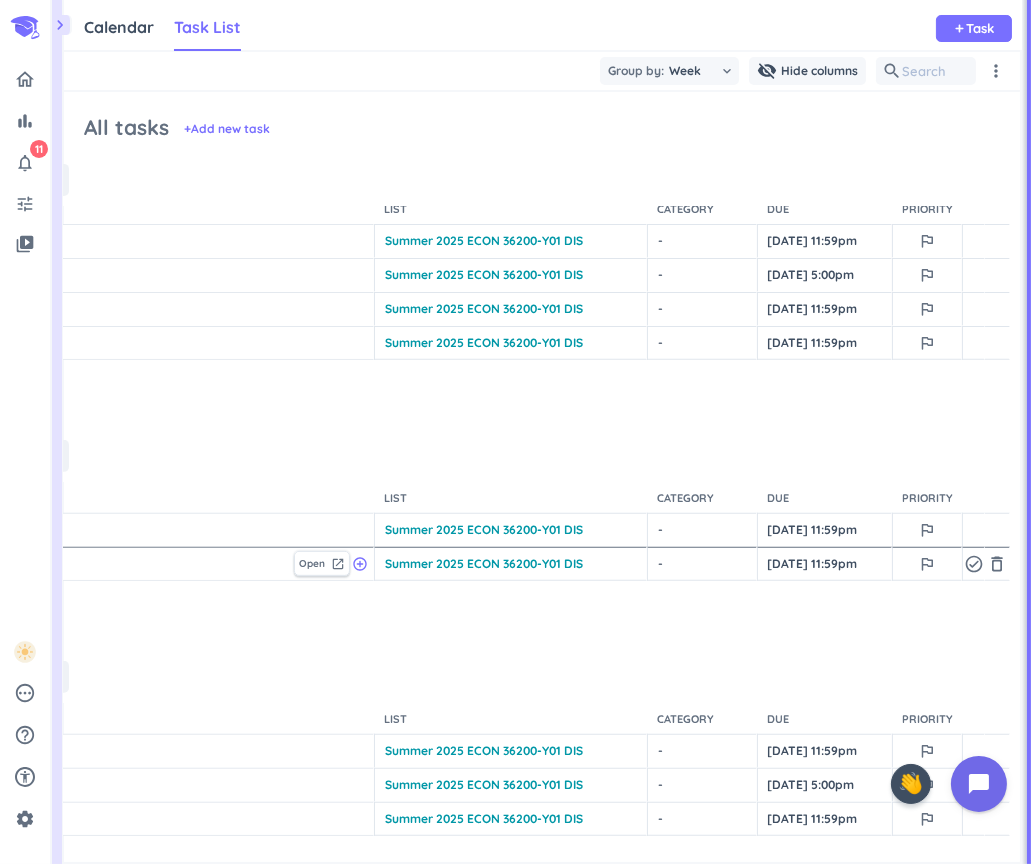 scroll, scrollTop: 970, scrollLeft: 0, axis: vertical 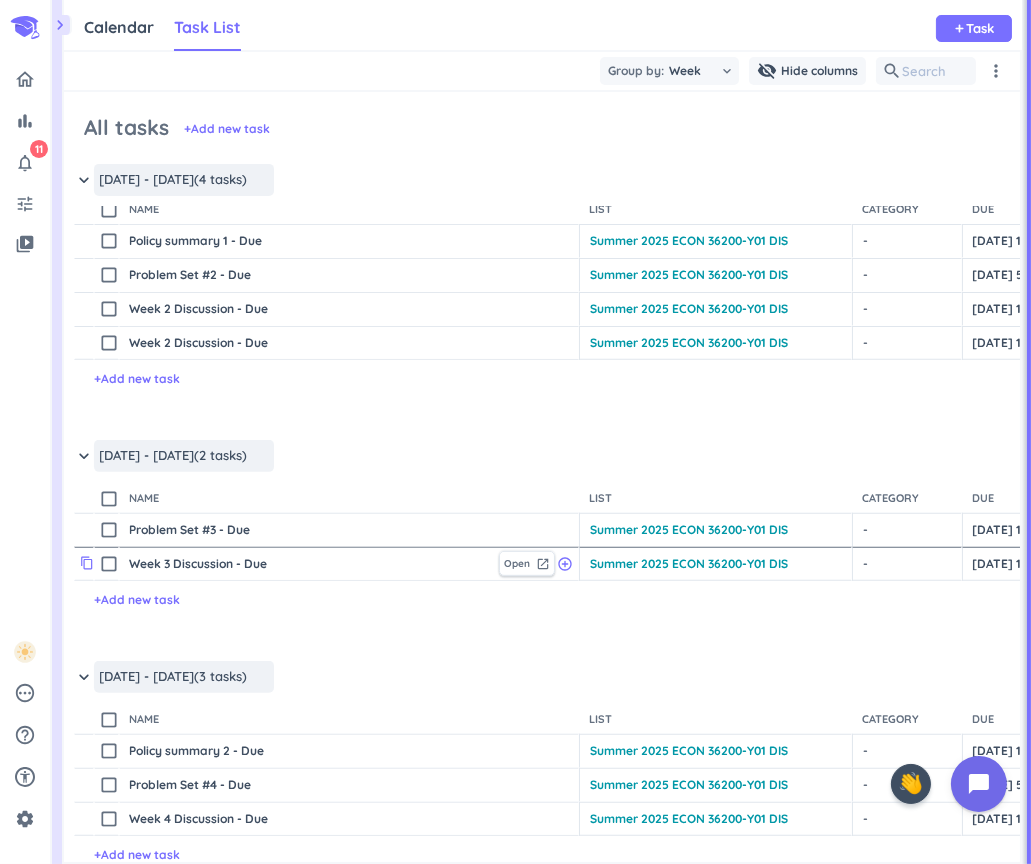 click on "content_copy" at bounding box center (87, 563) 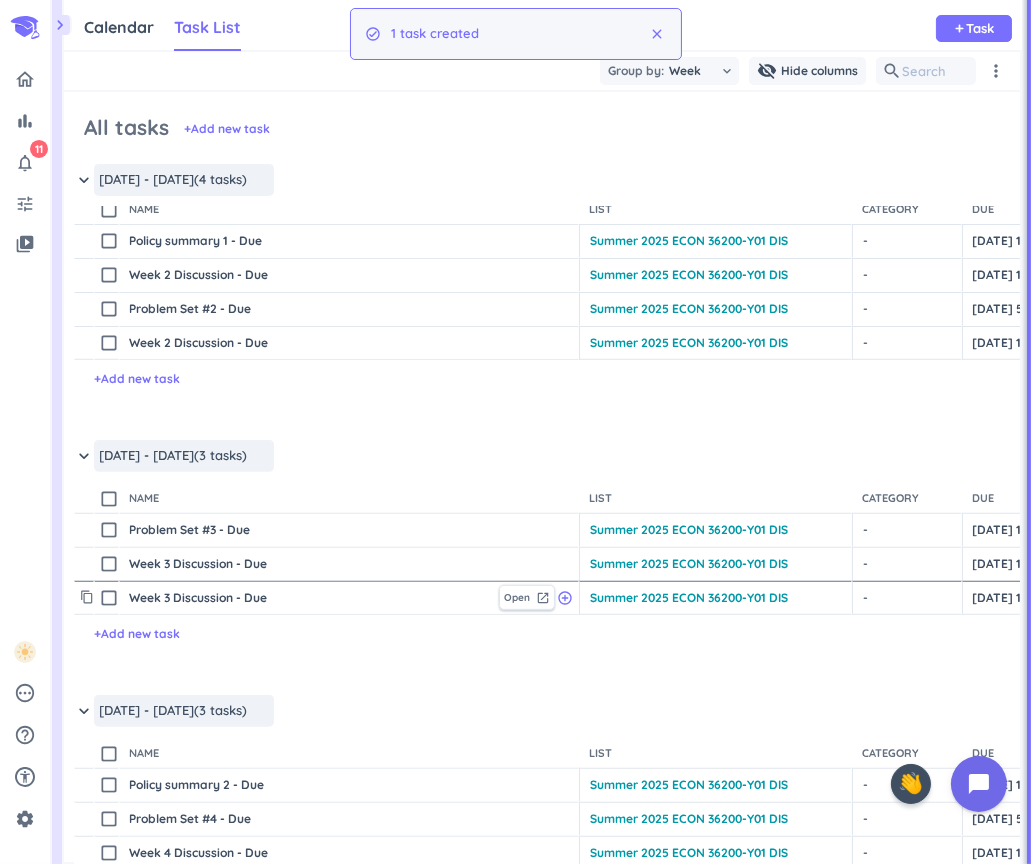 scroll, scrollTop: 970, scrollLeft: 205, axis: both 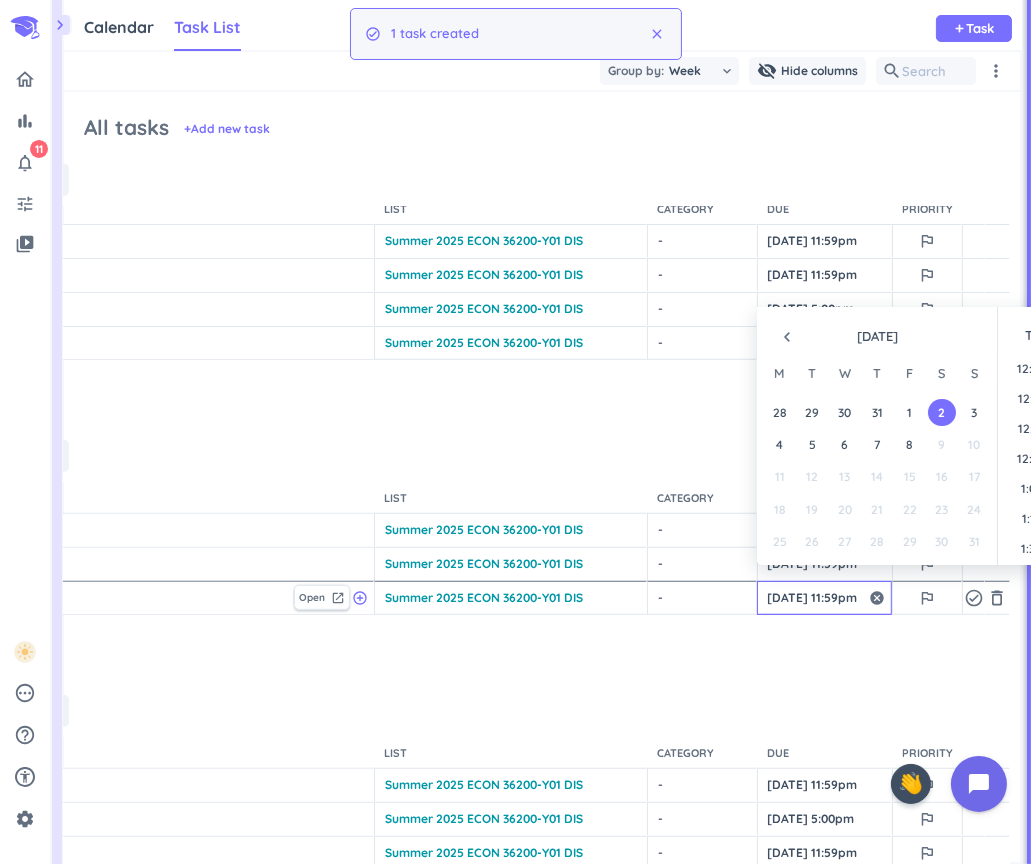 click on "[DATE] 11:59pm" at bounding box center (824, 598) 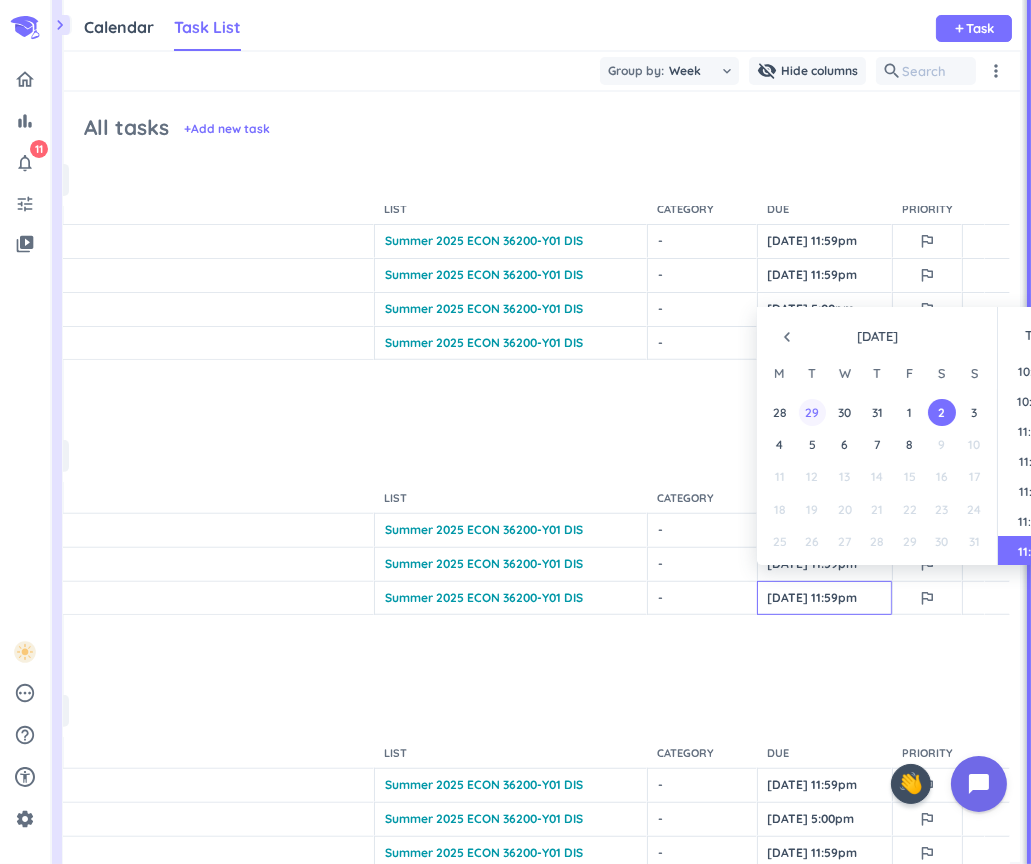 click on "29" at bounding box center (812, 412) 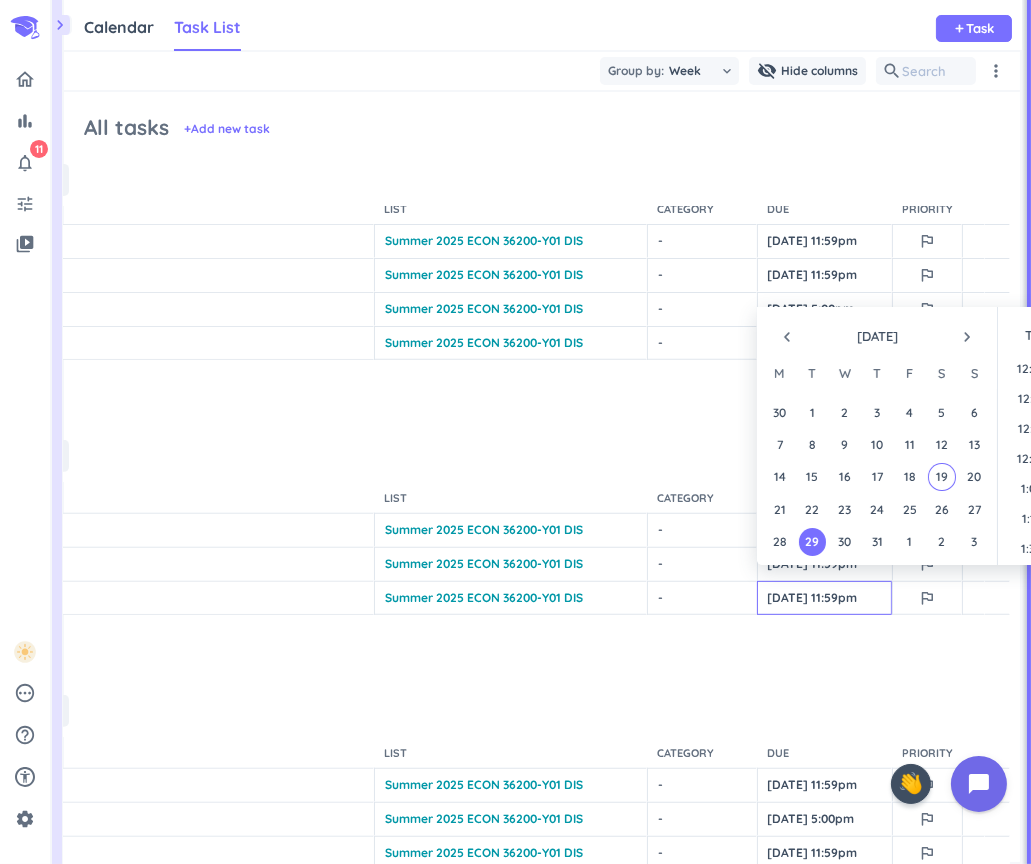 scroll, scrollTop: 0, scrollLeft: 0, axis: both 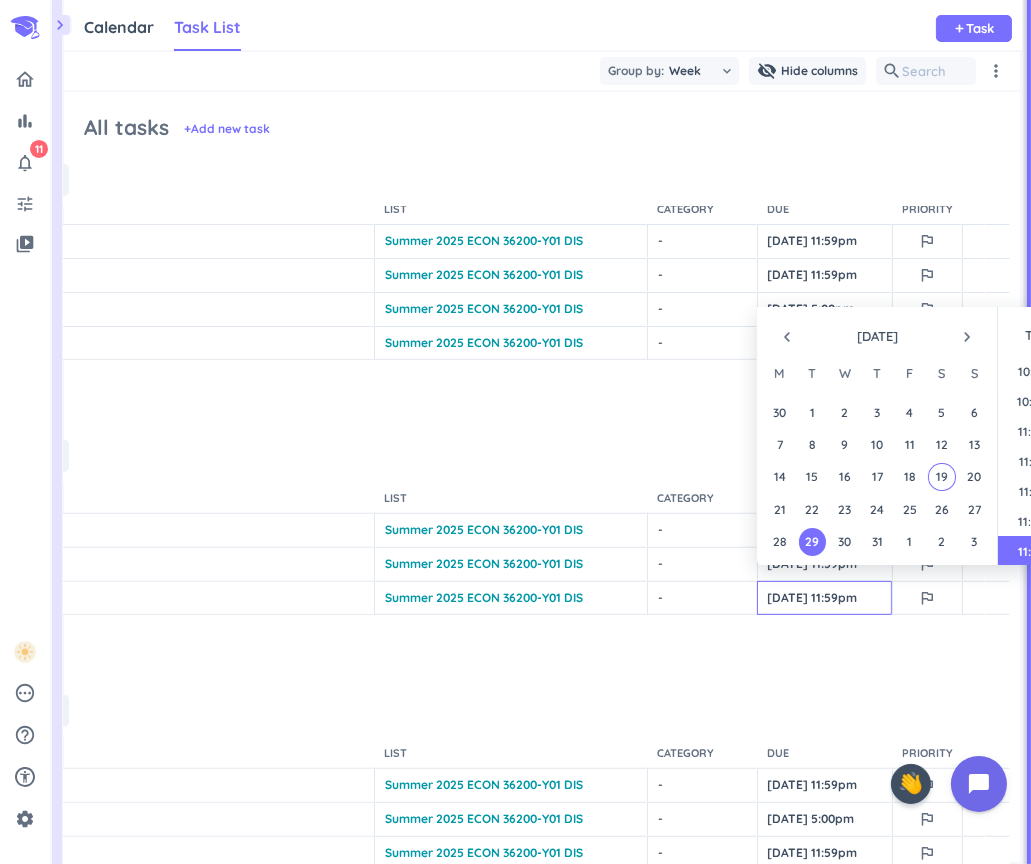click on "content_copy check_box_outline_blank Week 3 Discussion - Due Open launch add_circle_outline Summer 2025 ECON 36200-Y01 DIS cancel keyboard_arrow_down - cancel keyboard_arrow_down [DATE] 11:59pm outlined_flag check_circle_outline delete_outline +  Add new task" at bounding box center (337, 638) 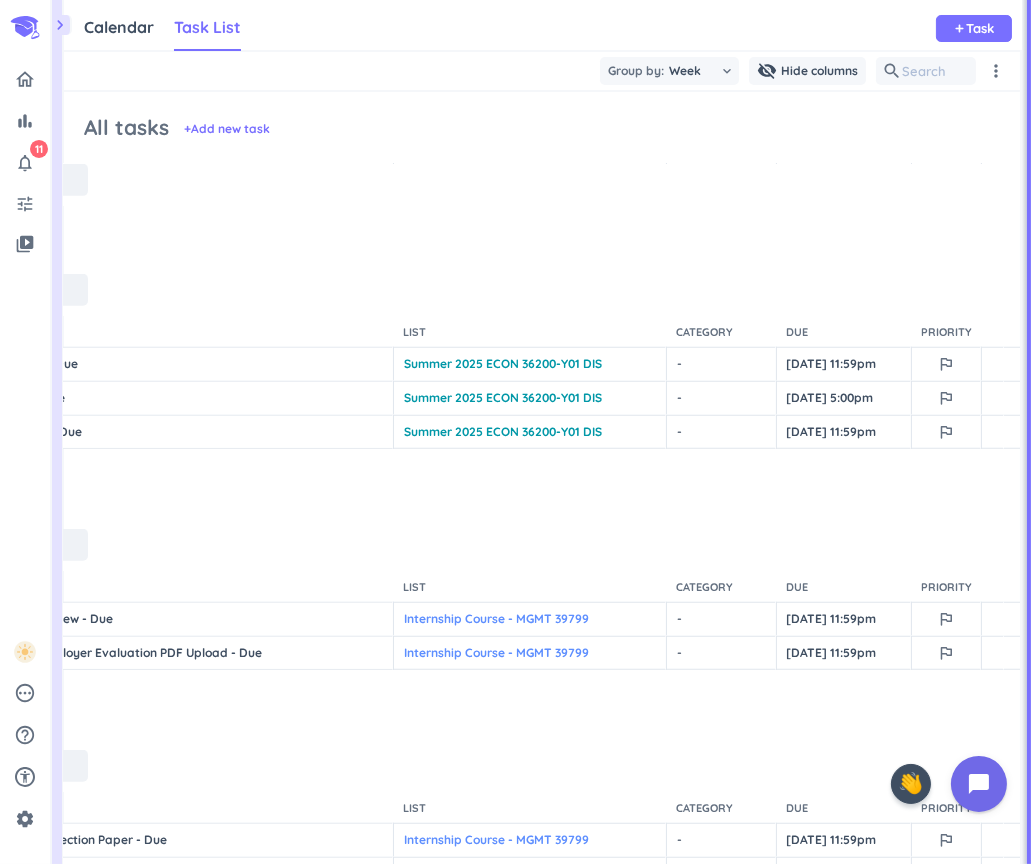 scroll, scrollTop: 1391, scrollLeft: 0, axis: vertical 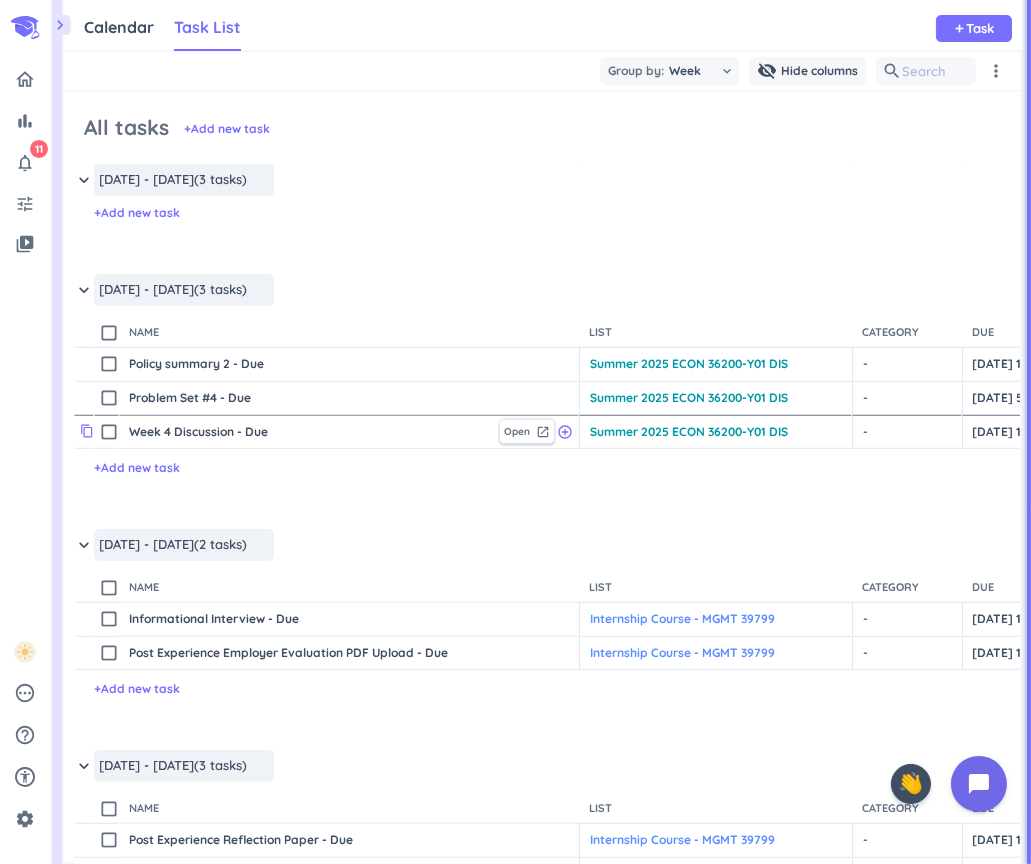 click on "content_copy" at bounding box center (87, 431) 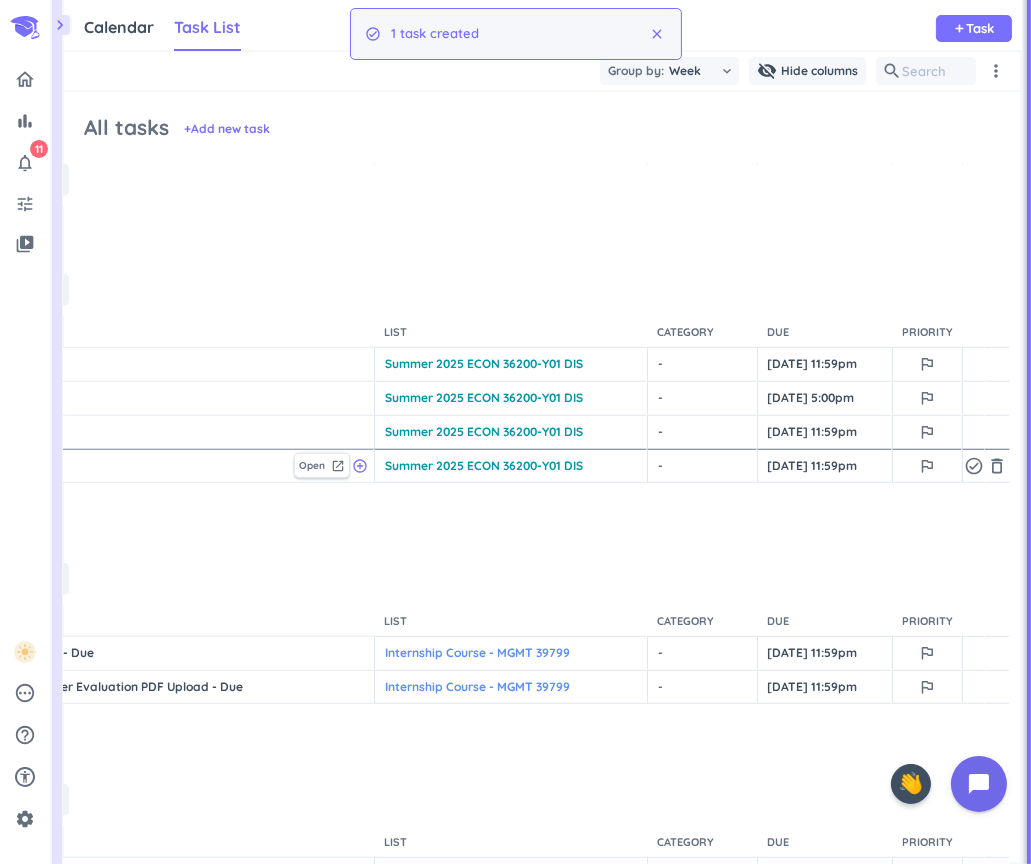 click on "- cancel" at bounding box center (704, 466) 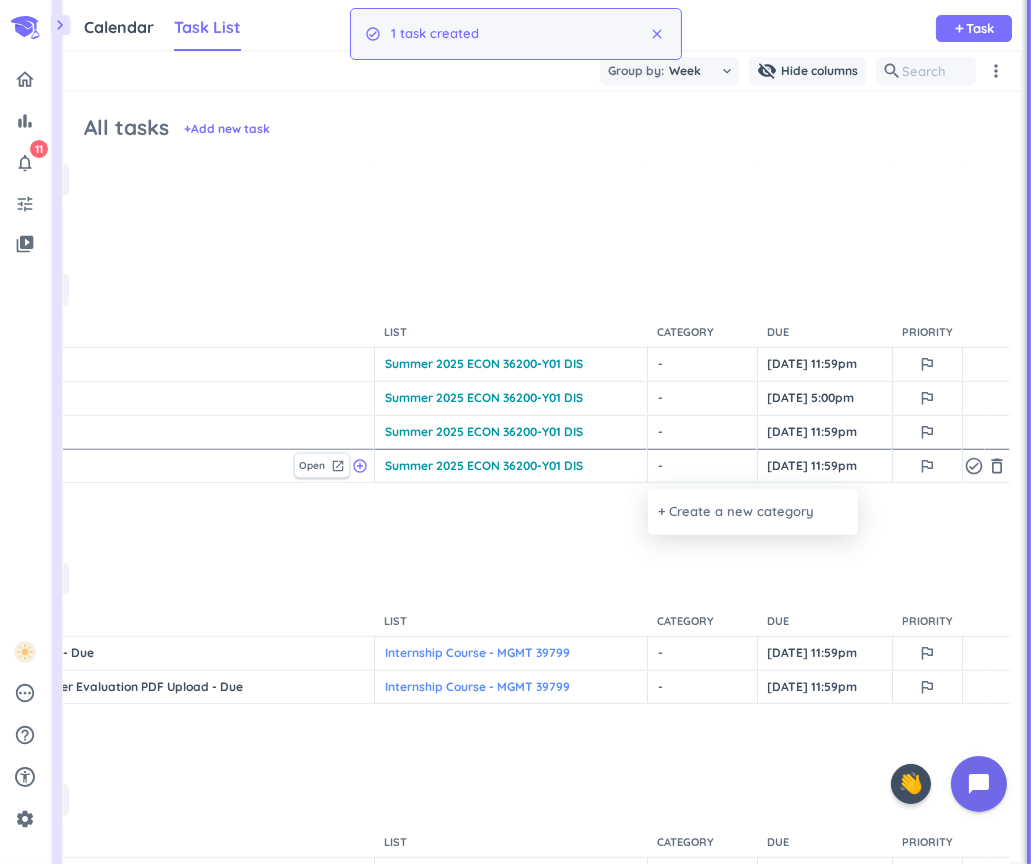 click at bounding box center [515, 432] 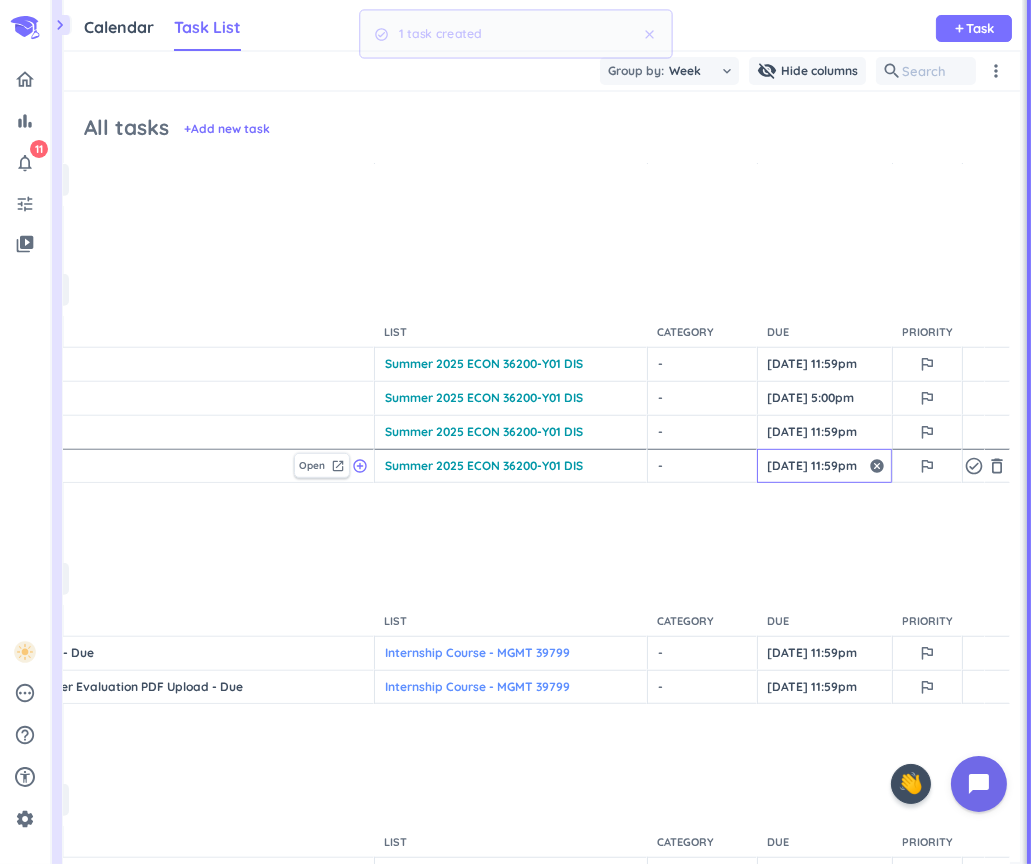 click on "[DATE] 11:59pm" at bounding box center (824, 466) 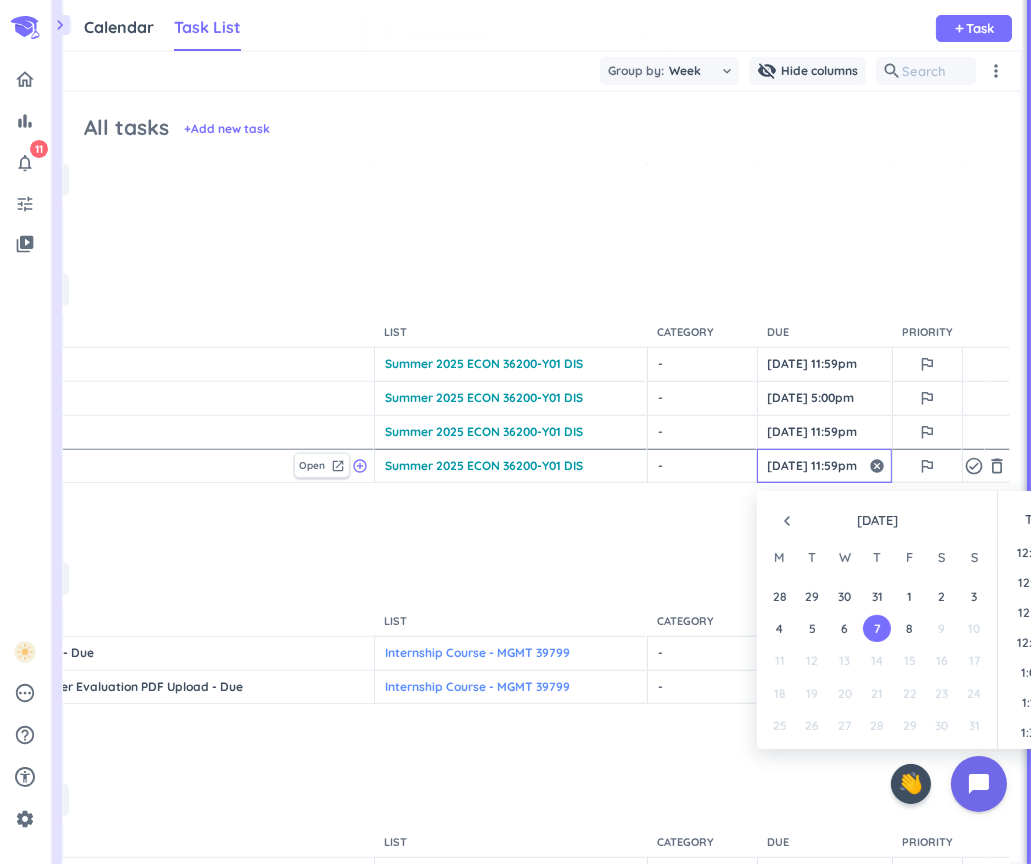 scroll, scrollTop: 2697, scrollLeft: 0, axis: vertical 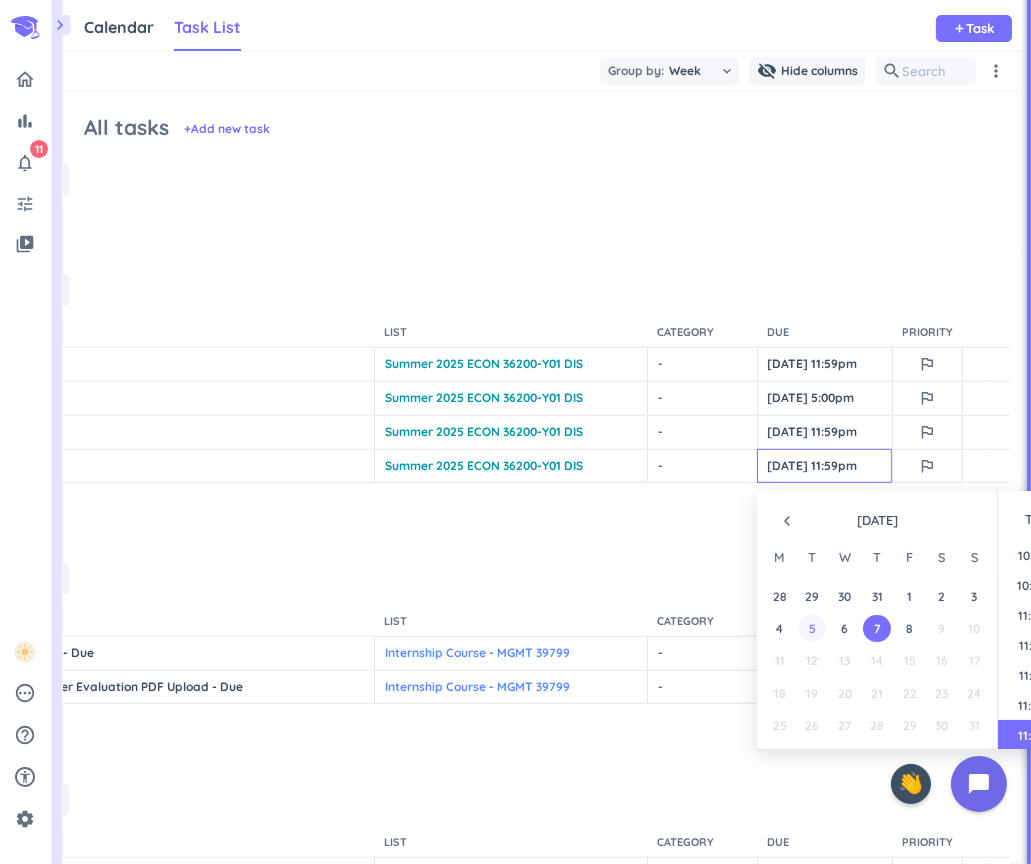 click on "5" at bounding box center [812, 628] 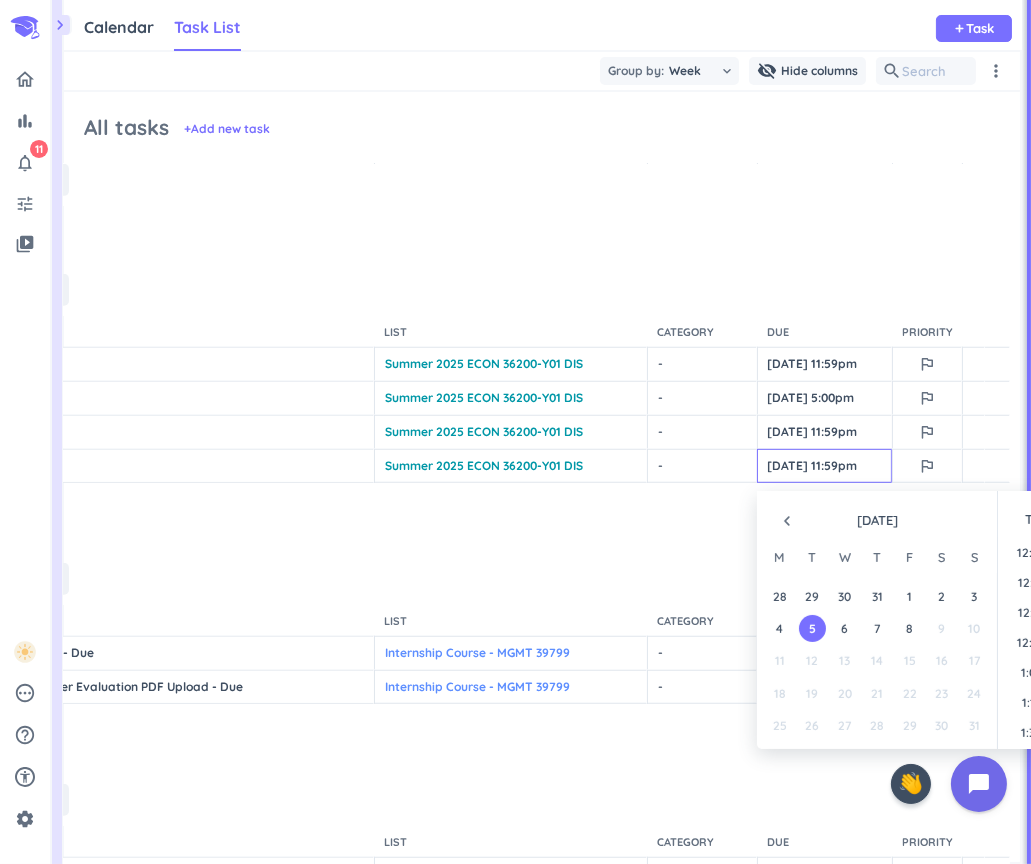 scroll, scrollTop: 0, scrollLeft: 0, axis: both 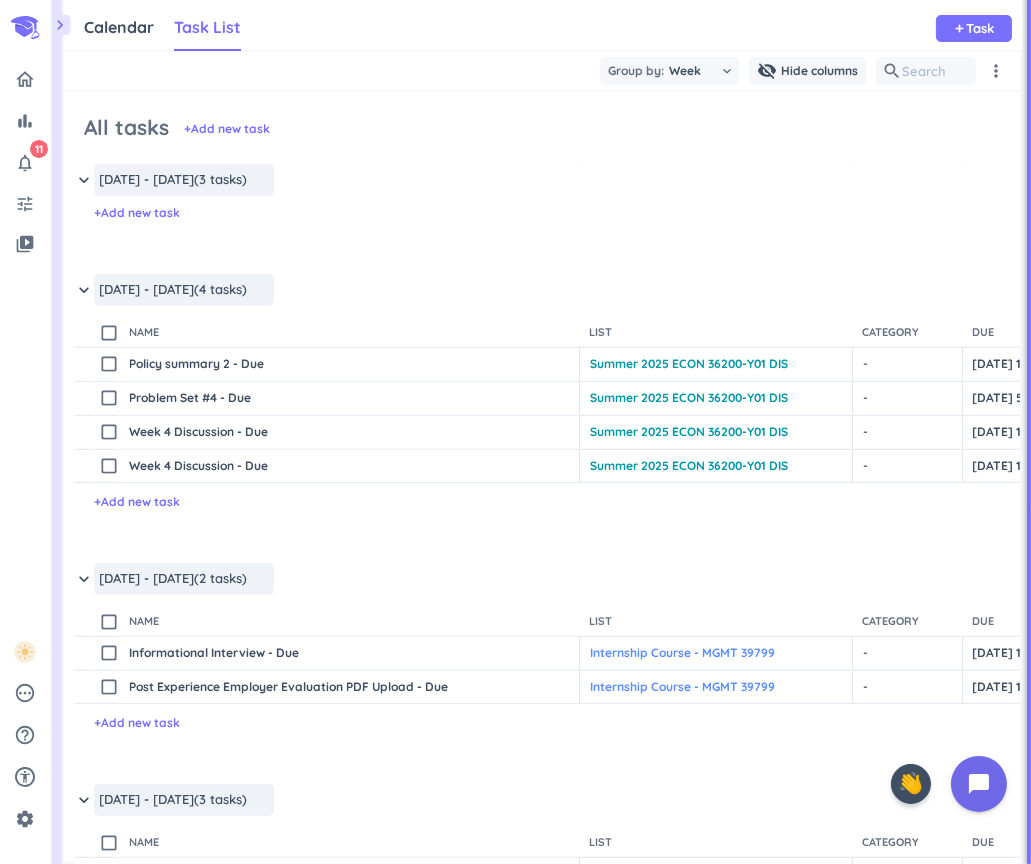 click on "content_copy check_box_outline_blank Week 4 Discussion - Due Open launch add_circle_outline Summer 2025 ECON 36200-Y01 DIS cancel keyboard_arrow_down - cancel keyboard_arrow_down [DATE] 11:59pm outlined_flag check_circle_outline delete_outline +  Add new task" at bounding box center [542, 506] 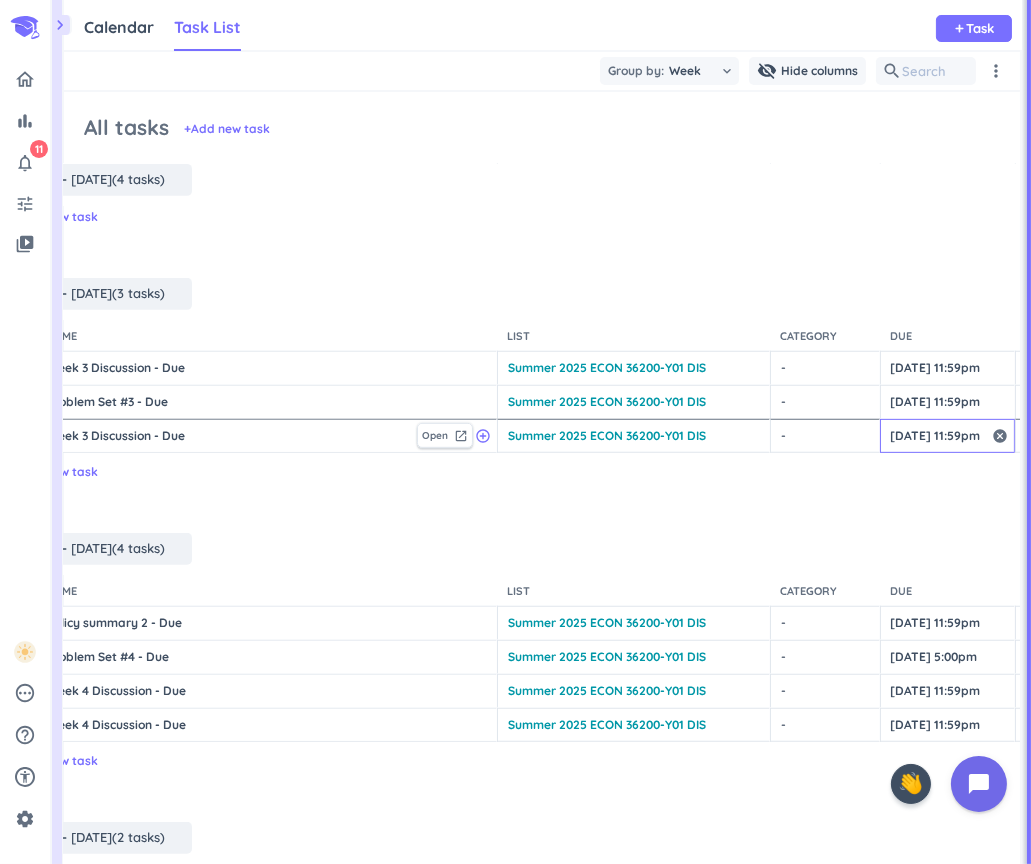 click on "[DATE] 11:59pm" at bounding box center [947, 436] 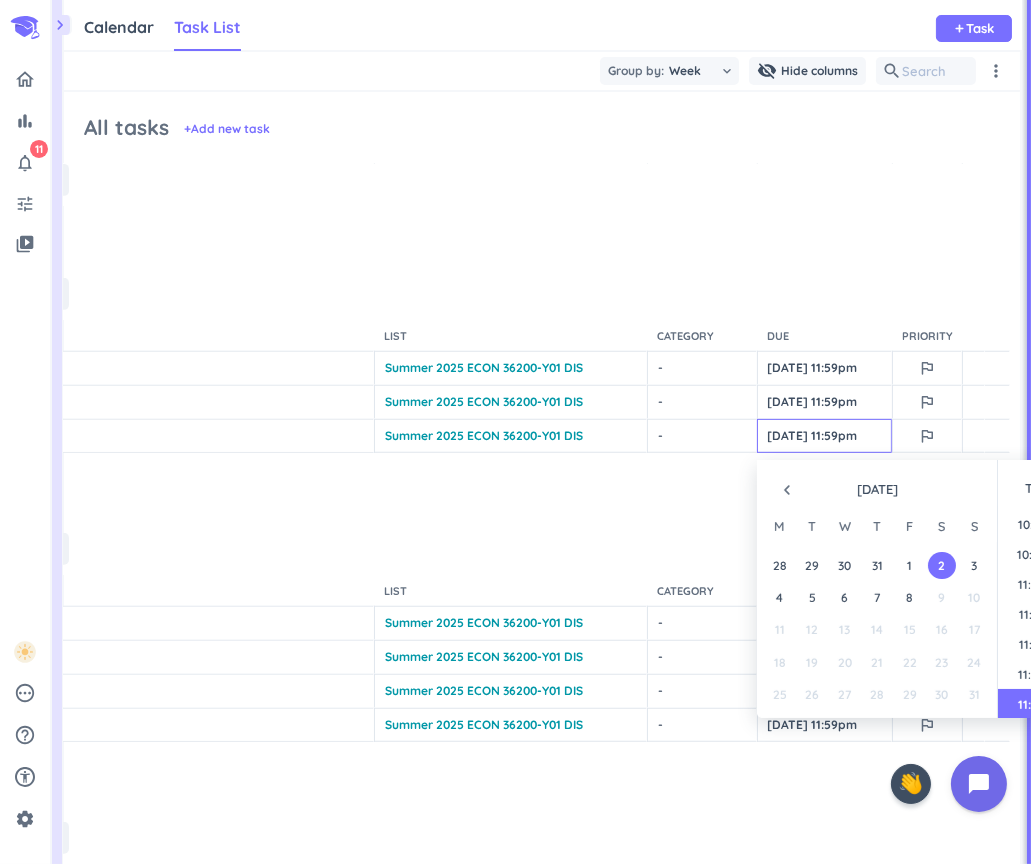 click on "content_copy check_box_outline_blank Week 3 Discussion - Due Open launch add_circle_outline Summer 2025 ECON 36200-Y01 DIS cancel keyboard_arrow_down - cancel keyboard_arrow_down [DATE] 11:59pm outlined_flag check_circle_outline delete_outline +  Add new task" at bounding box center (337, 476) 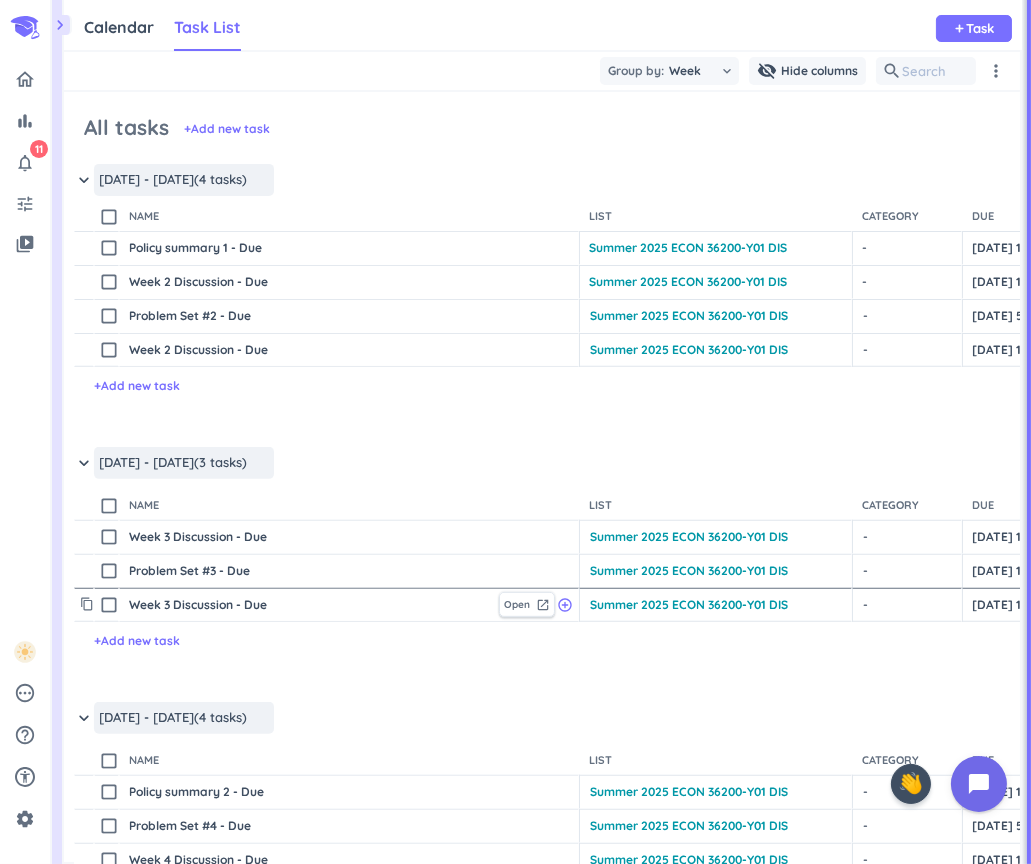 scroll, scrollTop: 870, scrollLeft: 0, axis: vertical 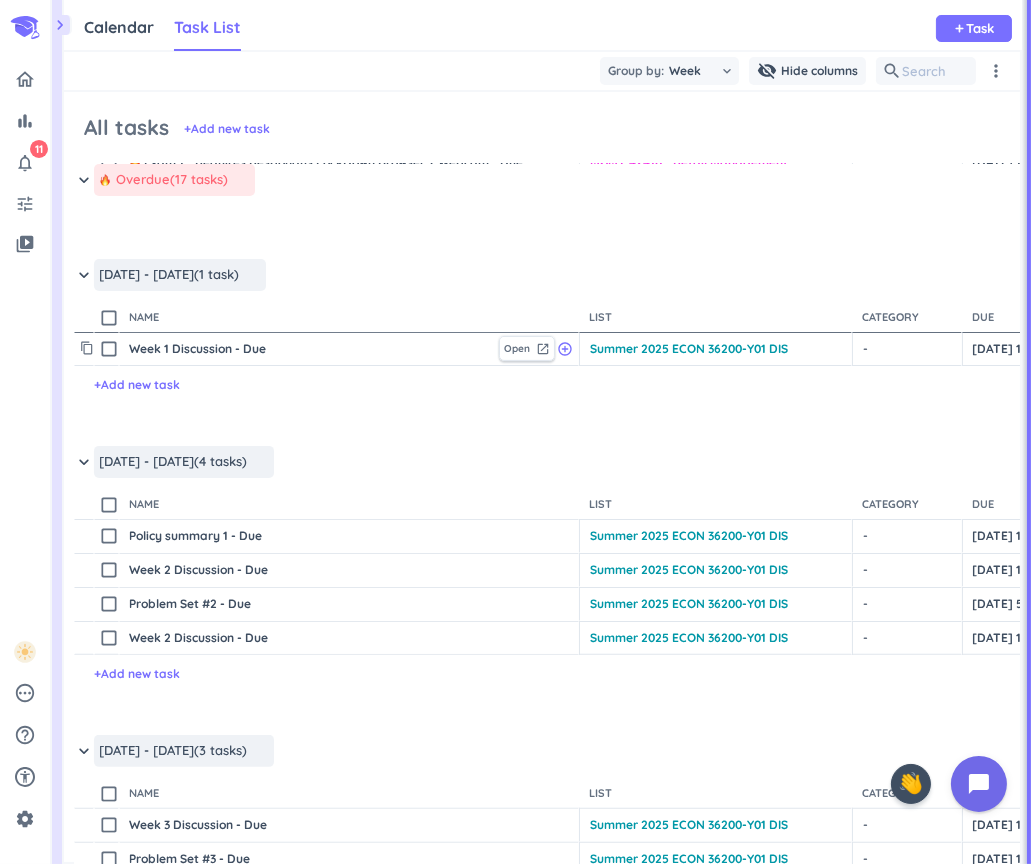 click on "check_box_outline_blank" at bounding box center [109, 349] 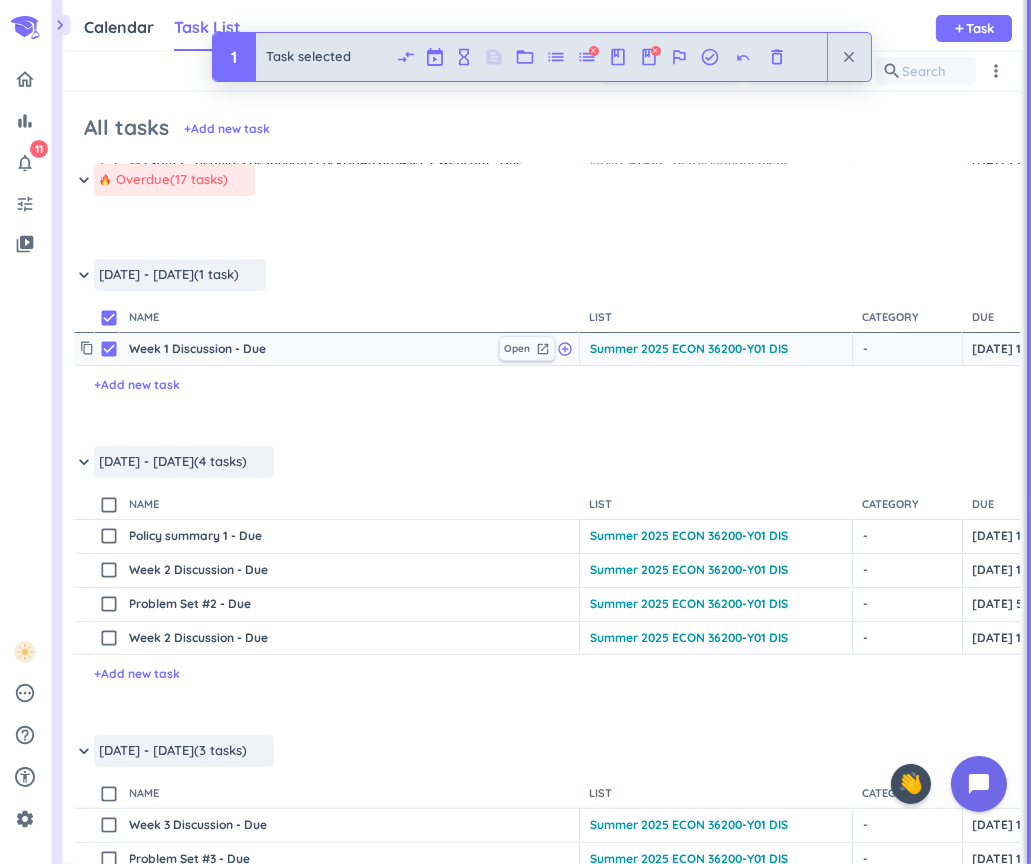 click on "check_box" at bounding box center [109, 349] 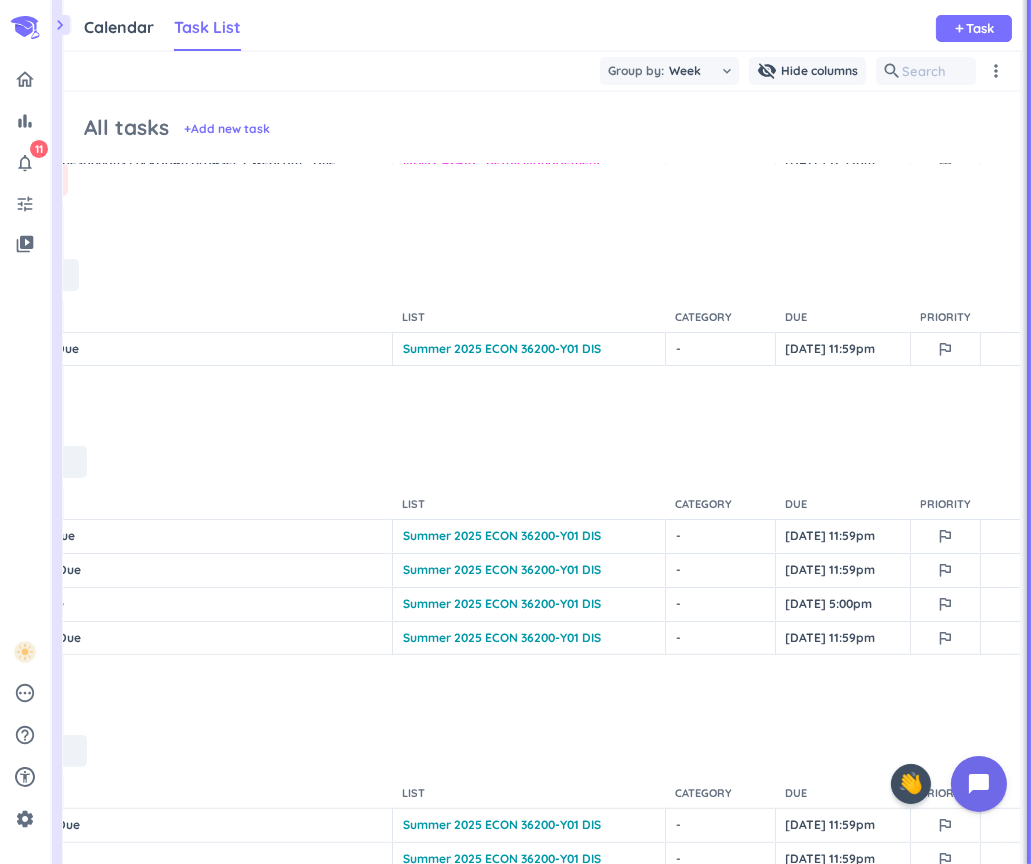 scroll, scrollTop: 675, scrollLeft: 205, axis: both 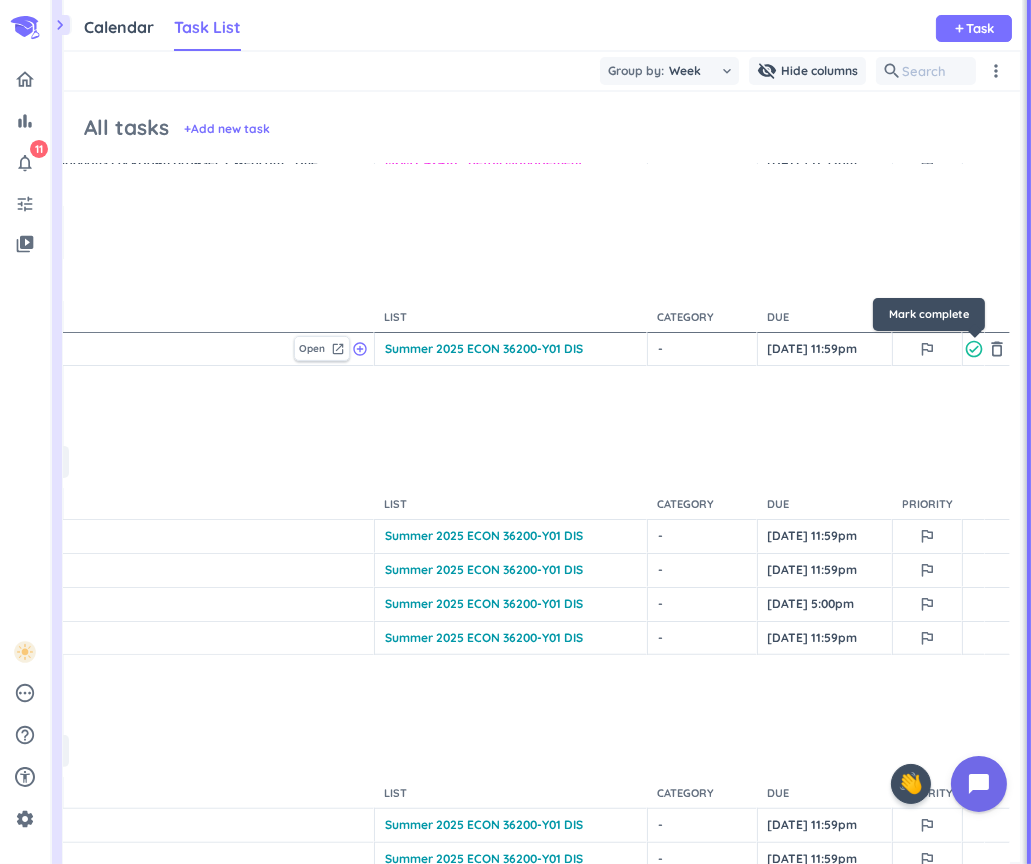 click on "check_circle_outline" at bounding box center [974, 349] 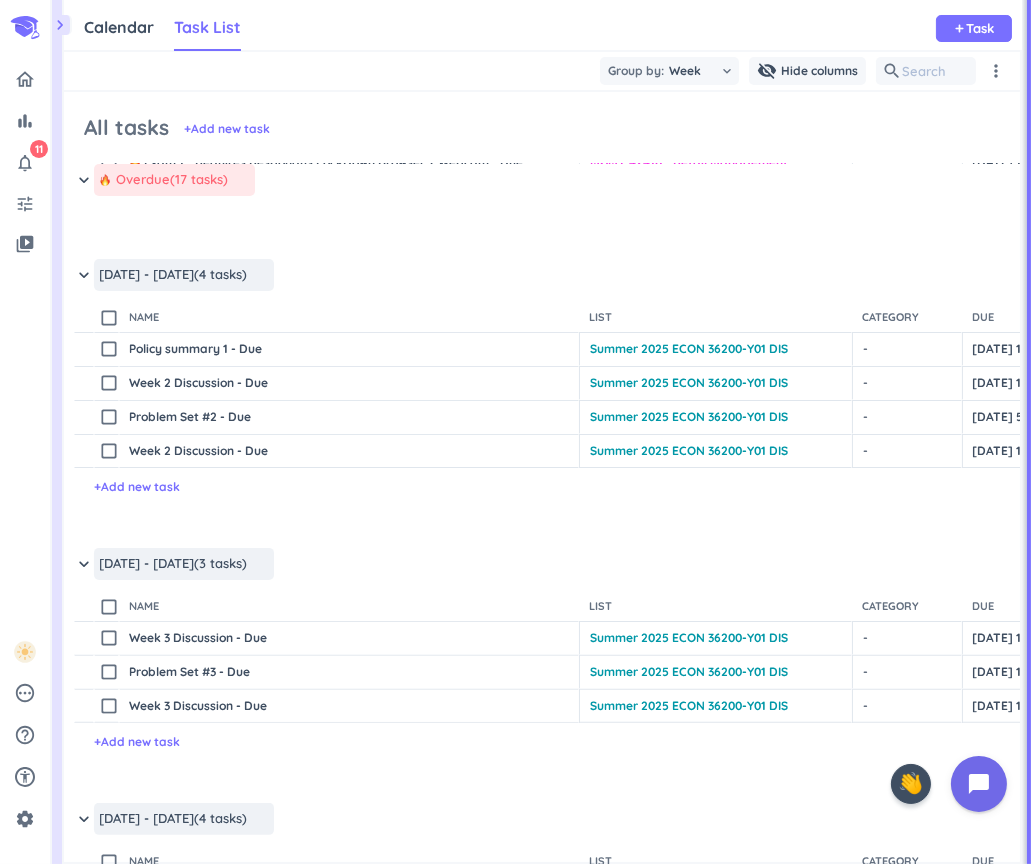 scroll, scrollTop: 675, scrollLeft: 2, axis: both 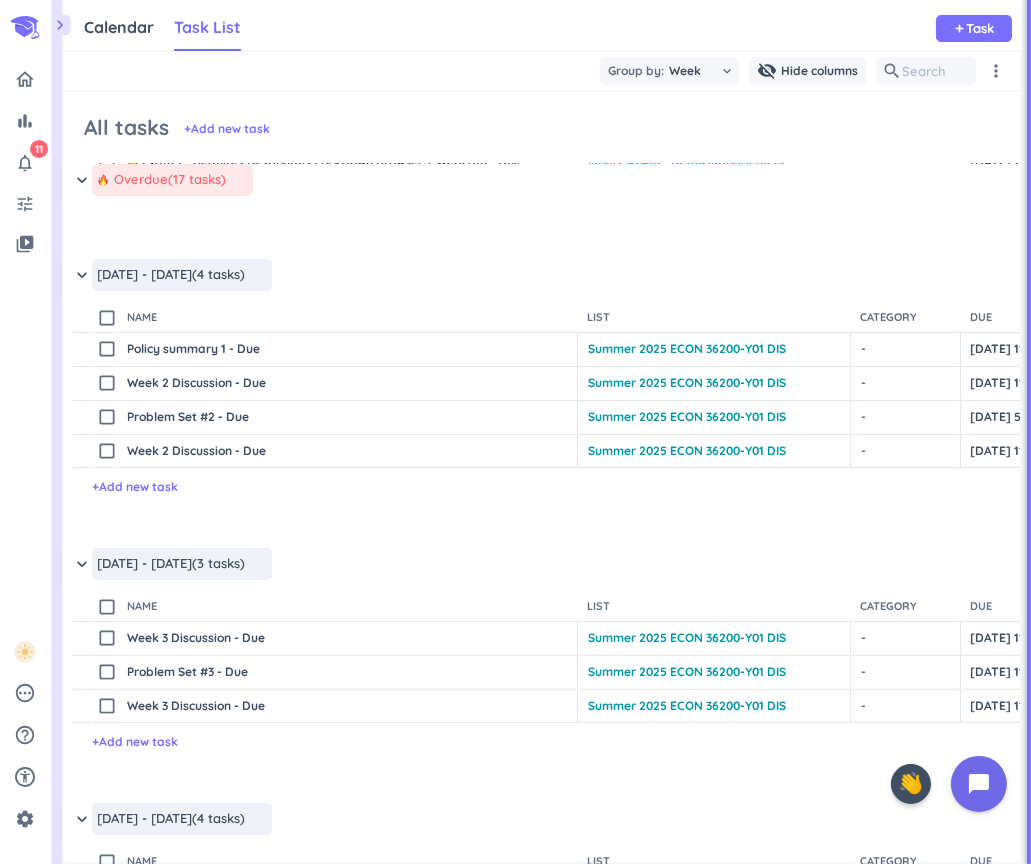 click on "keyboard_arrow_down [DATE] - [DATE]  (4 tasks) more_horiz" at bounding box center [642, 280] 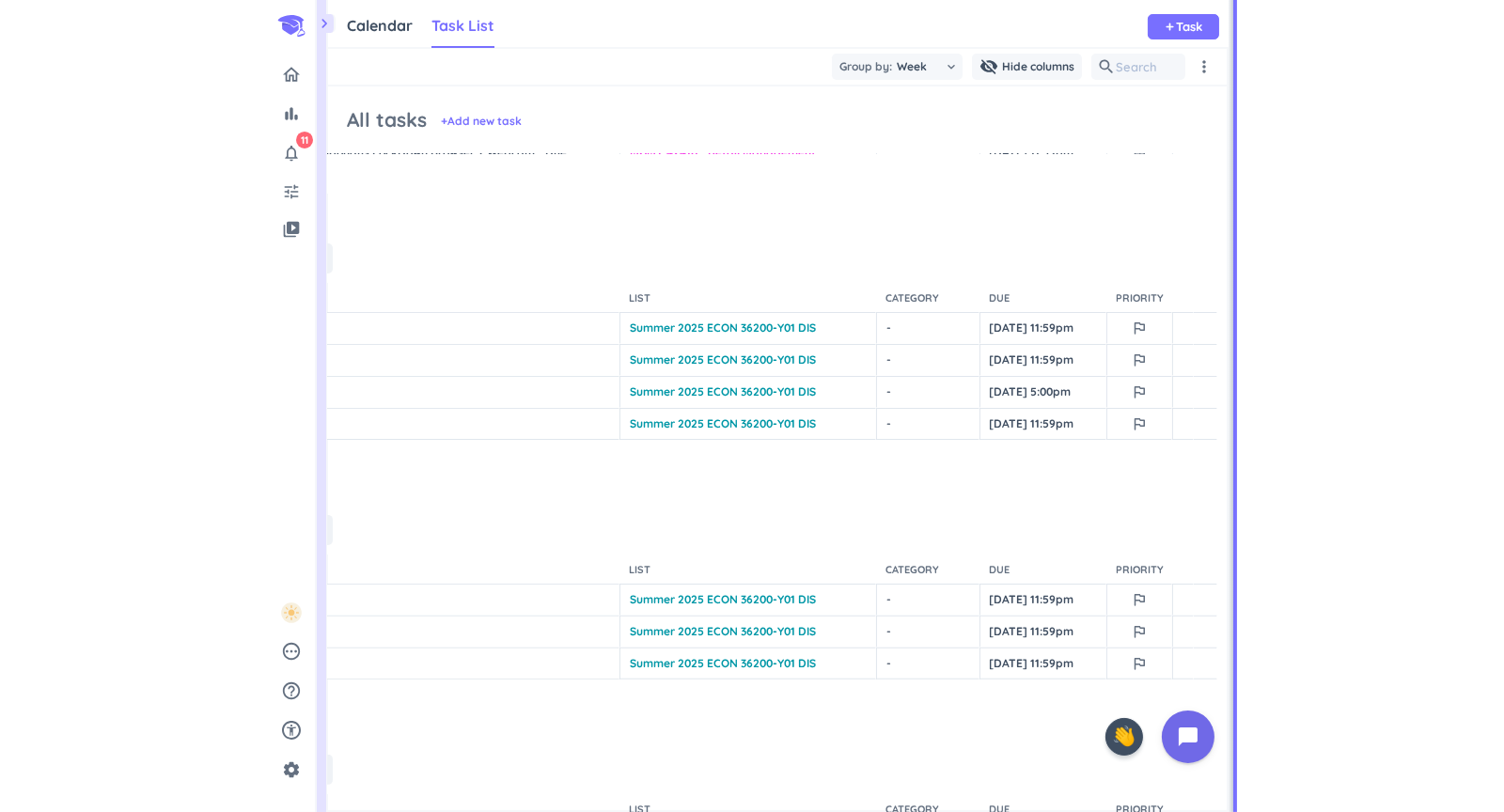 scroll, scrollTop: 634, scrollLeft: 0, axis: vertical 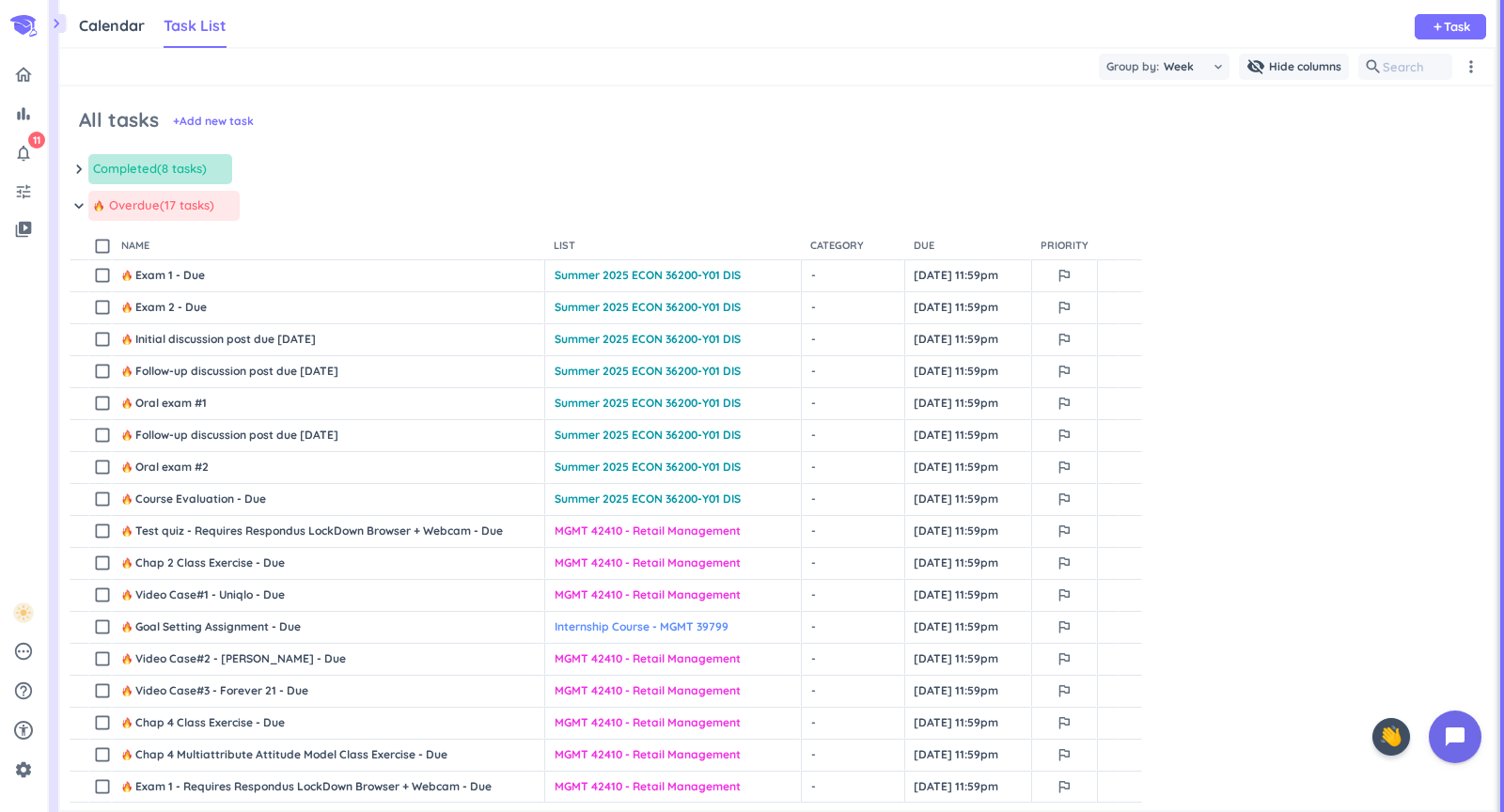 click on "keyboard_arrow_down Overdue  (17 tasks) more_horiz" at bounding box center (776, 211) 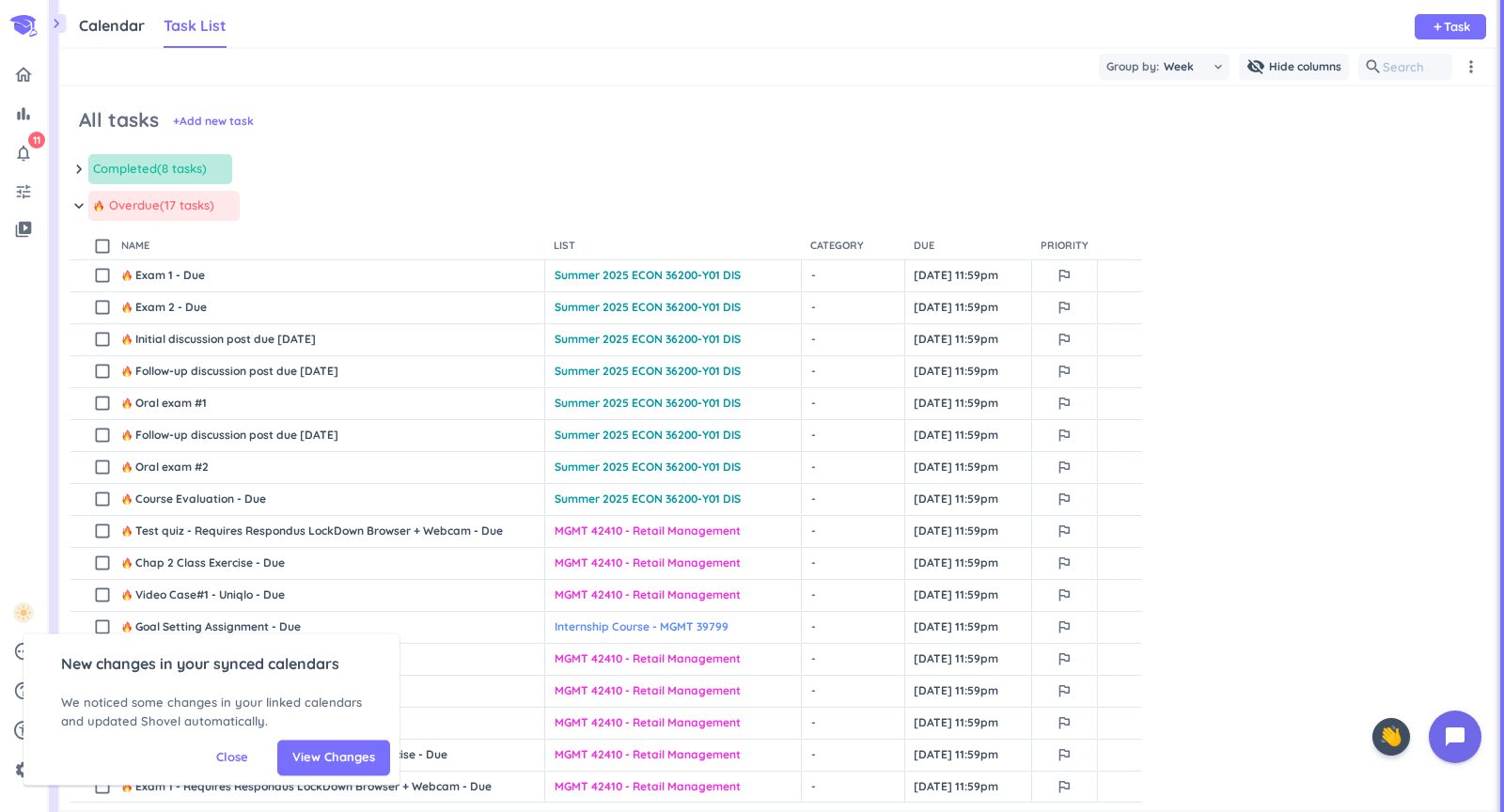 scroll, scrollTop: 724, scrollLeft: 1434, axis: both 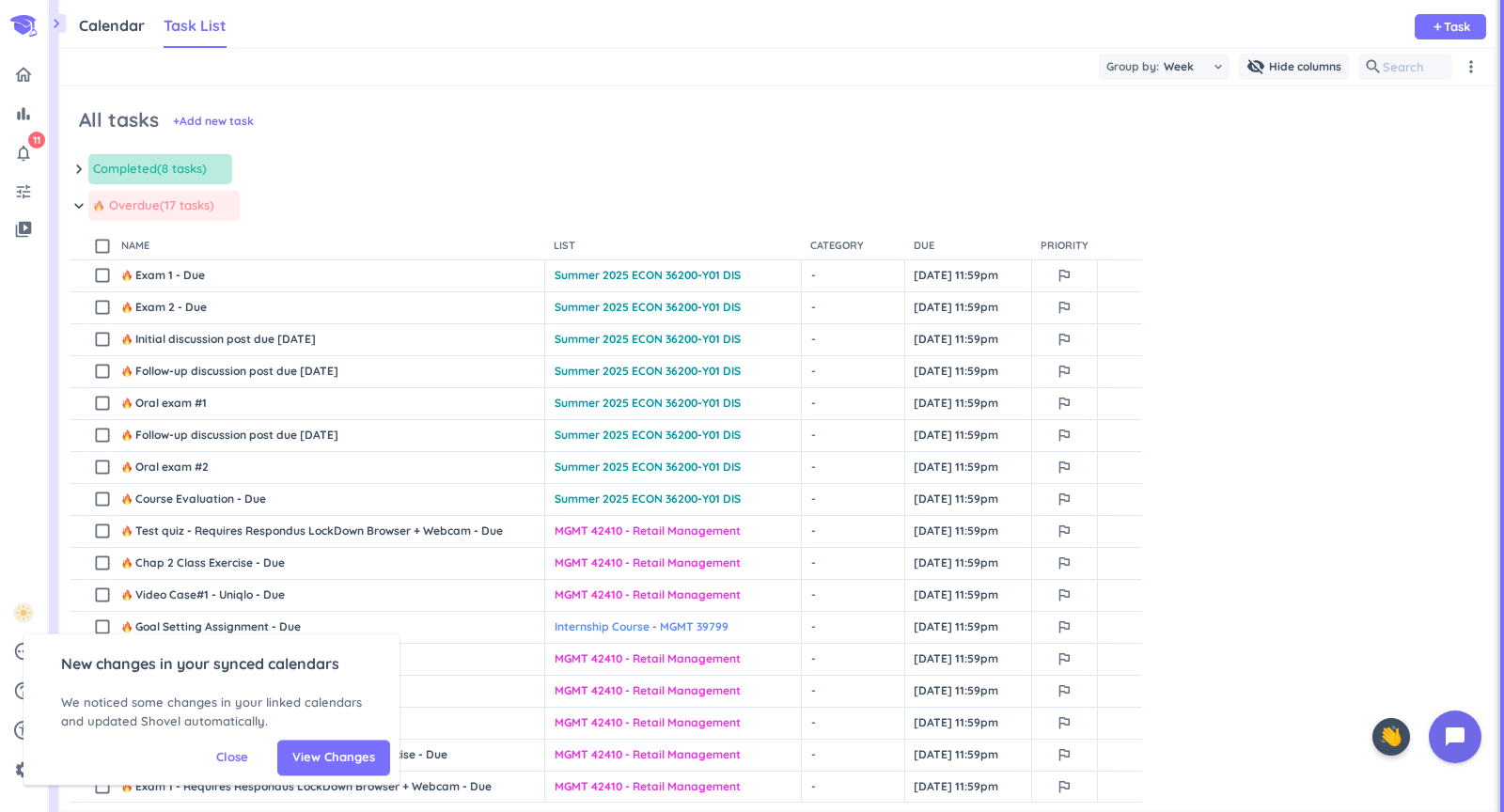 click on "Overdue  (17 tasks) more_horiz" at bounding box center [164, 206] 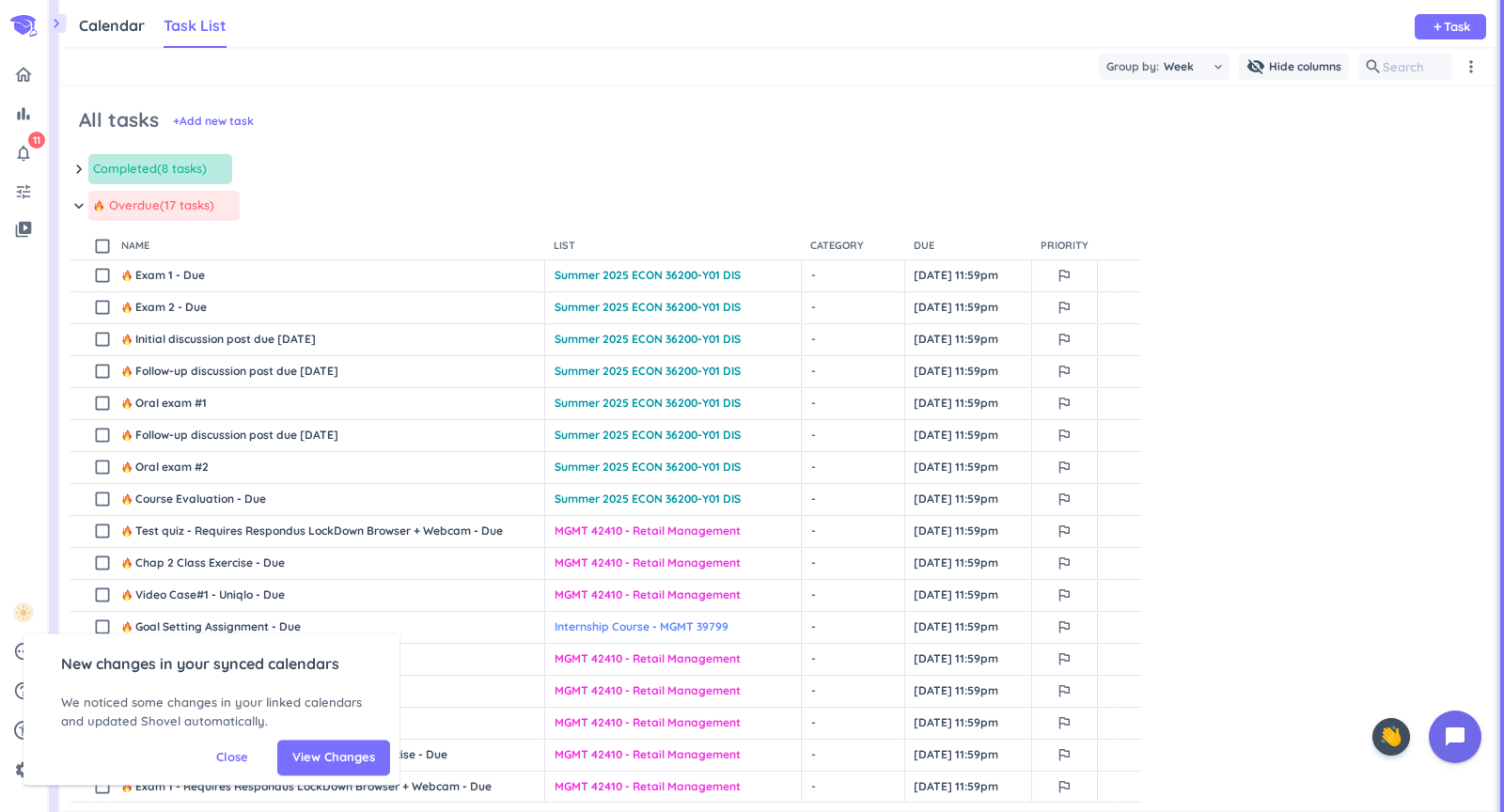 click on "keyboard_arrow_down" at bounding box center (79, 206) 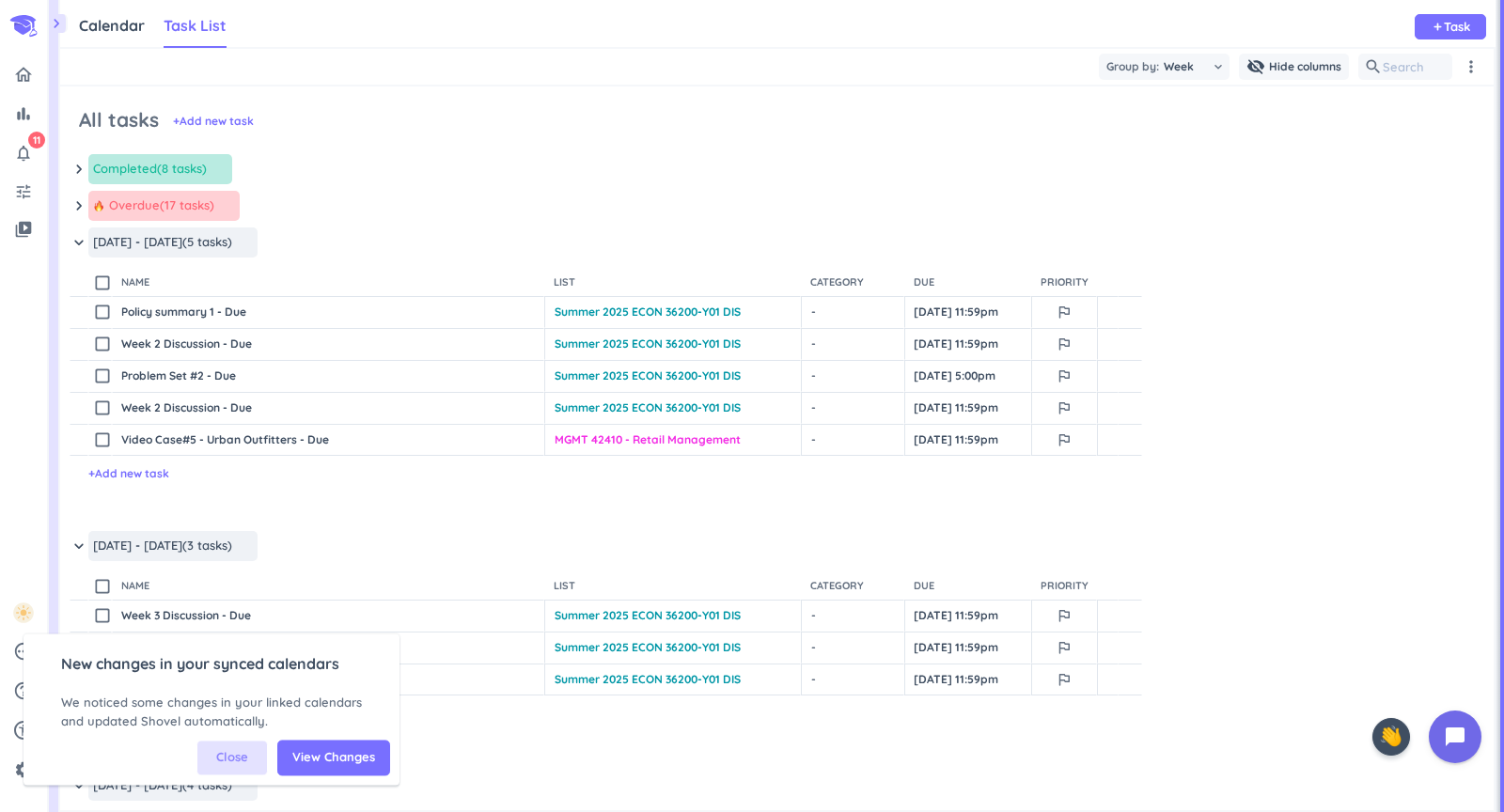 click on "Close" at bounding box center [232, 757] 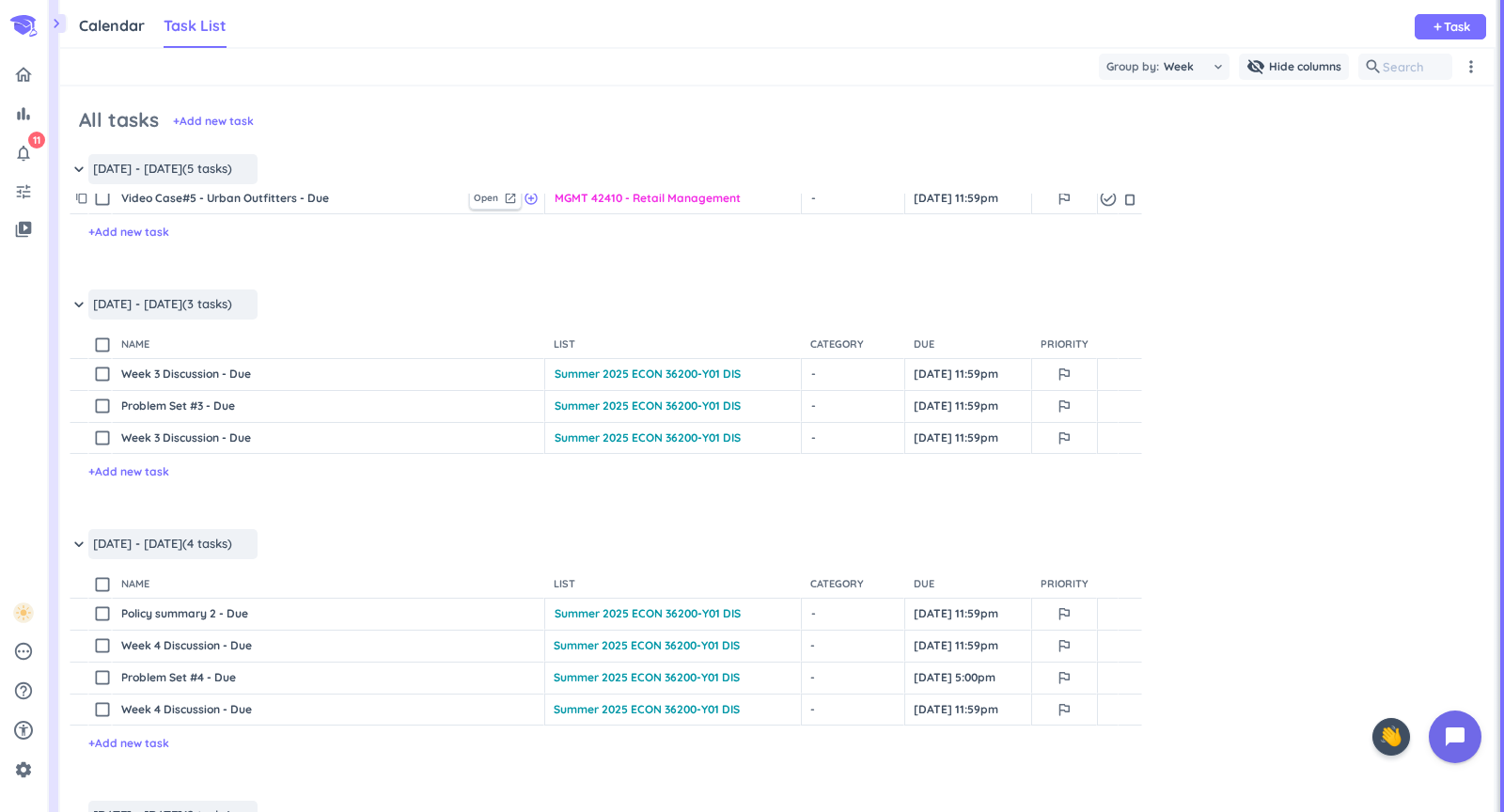 scroll, scrollTop: 0, scrollLeft: 0, axis: both 